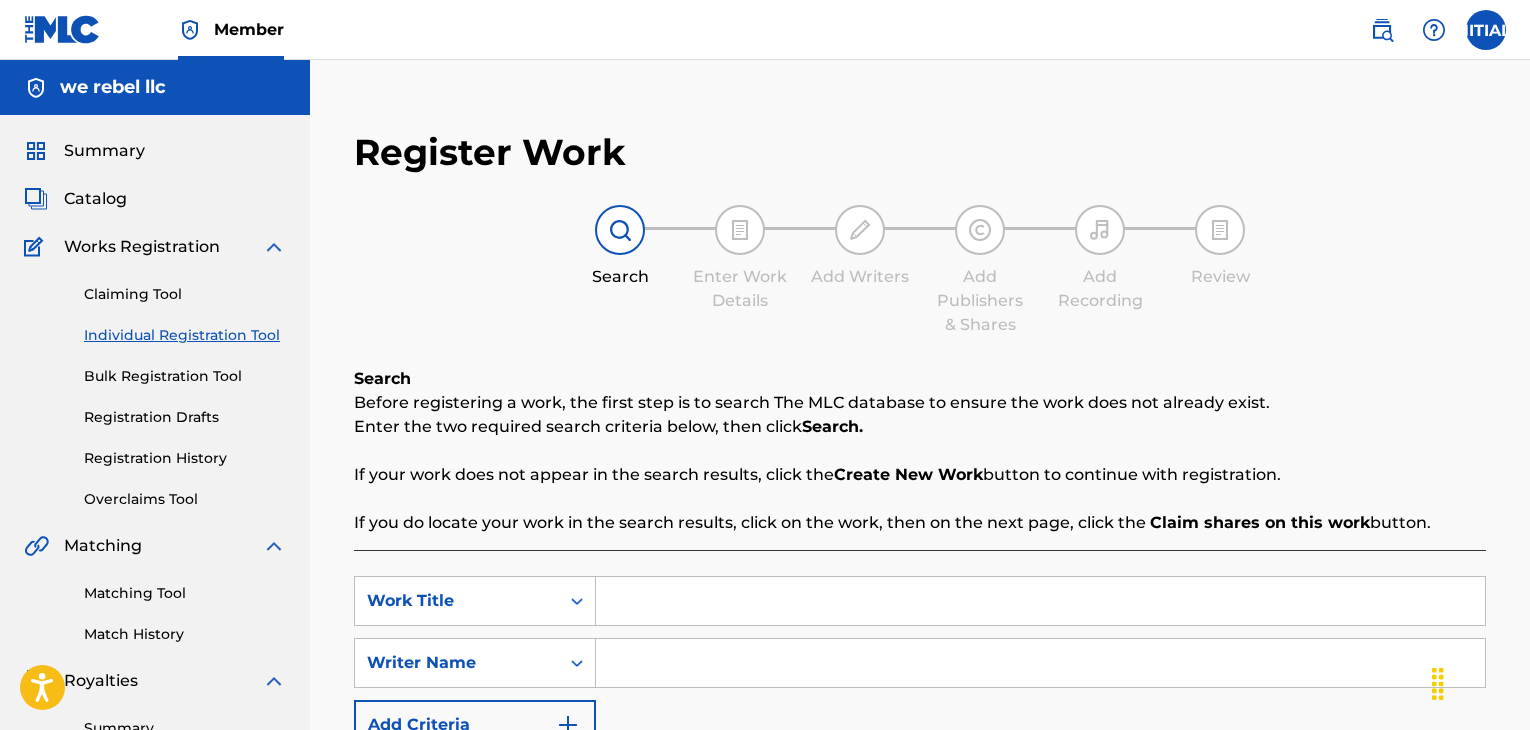 scroll, scrollTop: 52, scrollLeft: 0, axis: vertical 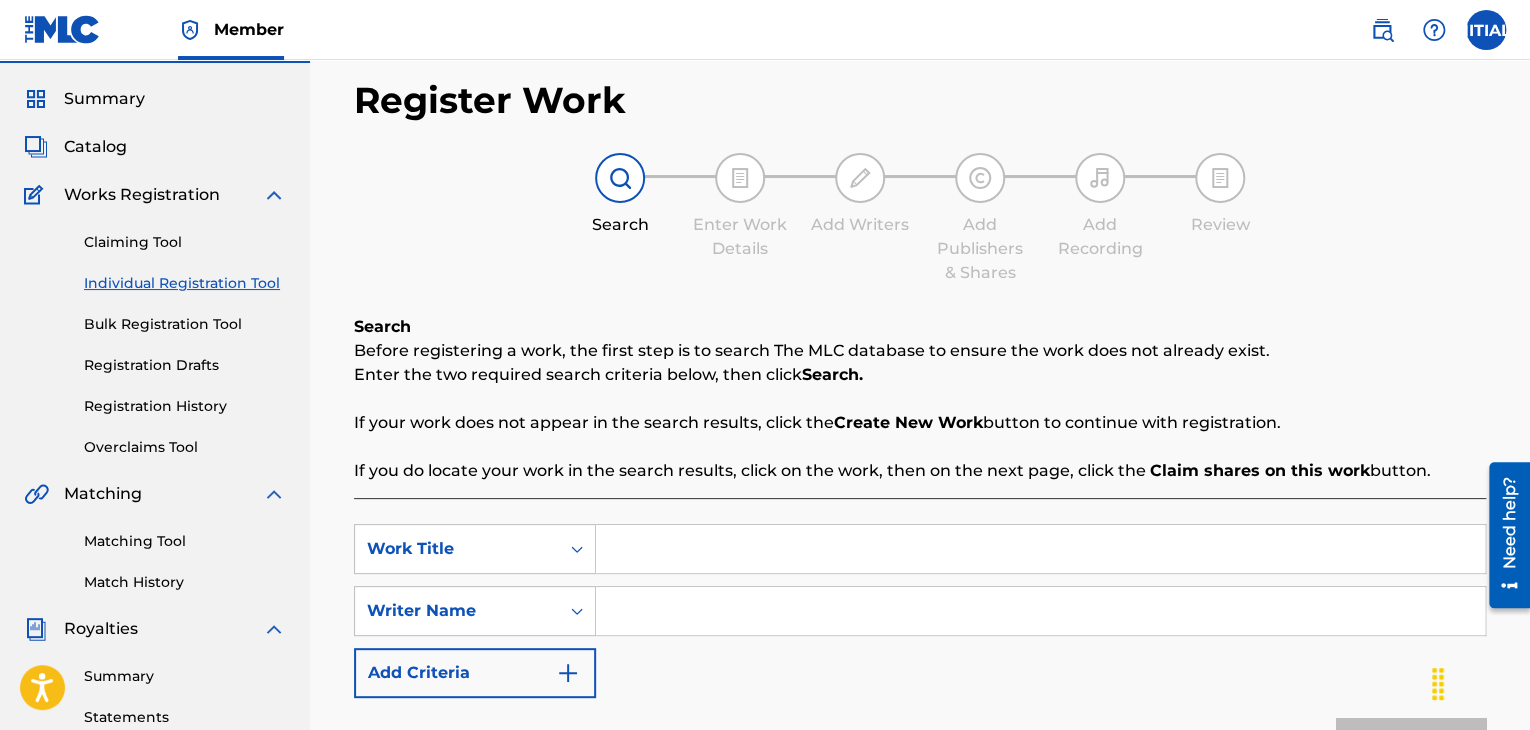paste on "[PRODUCT]" 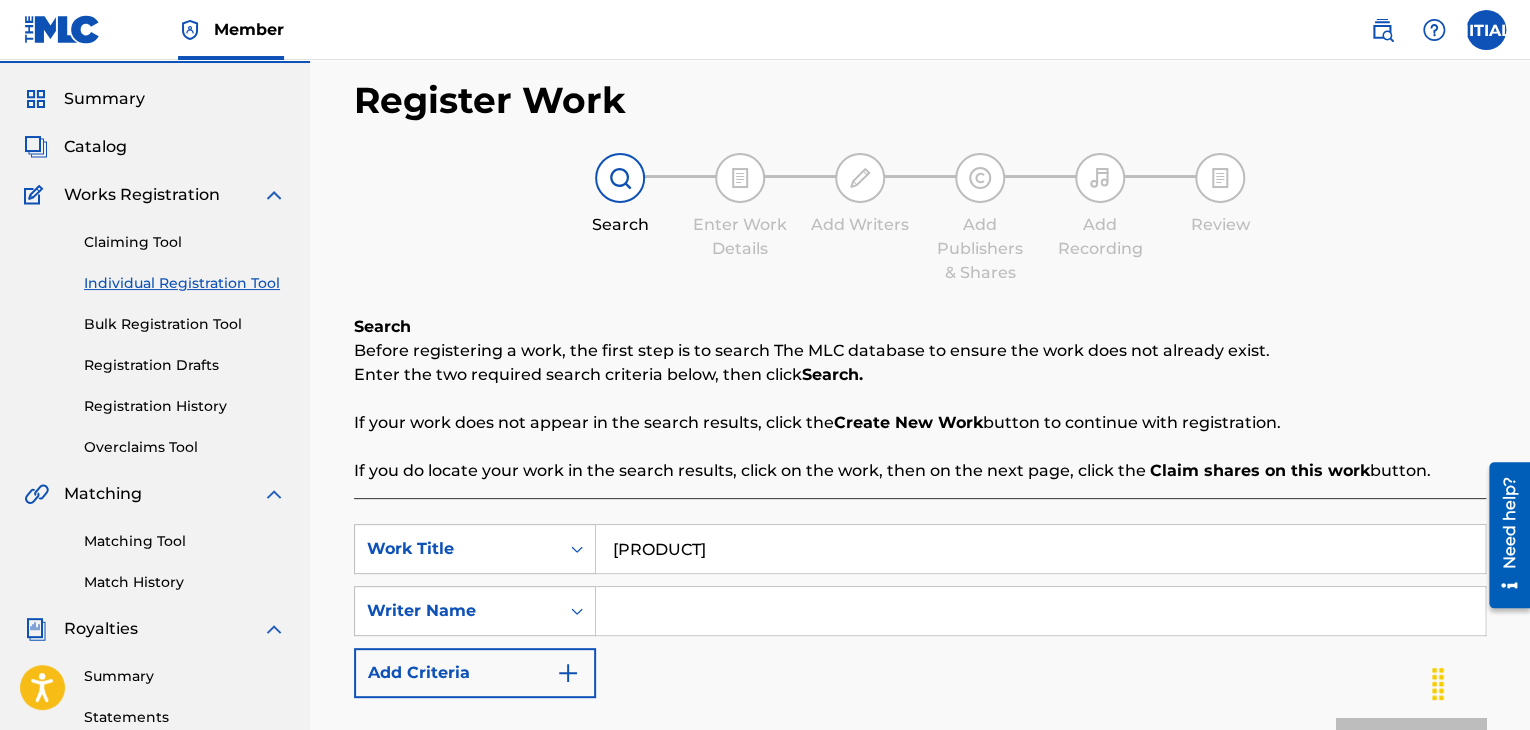 type on "[PRODUCT]" 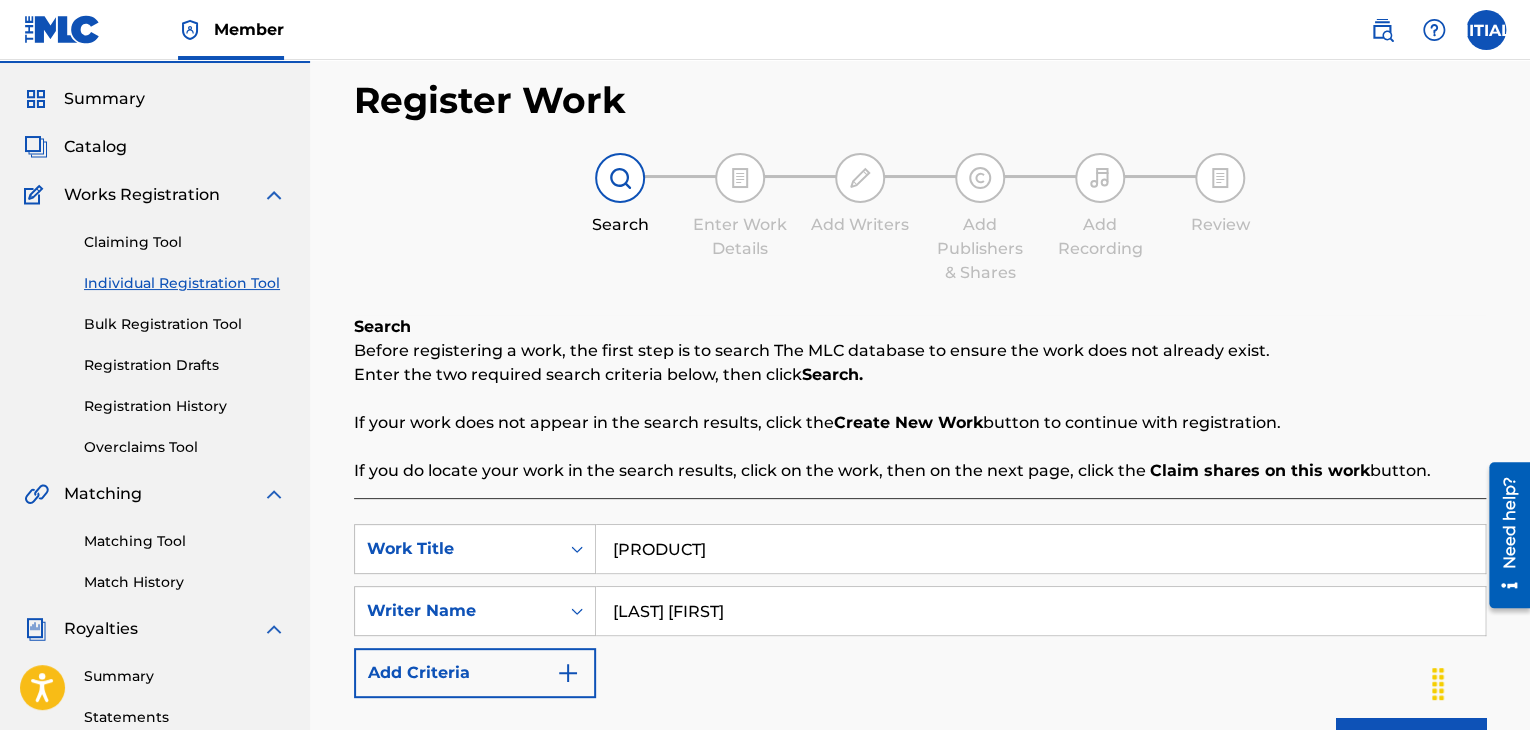 scroll, scrollTop: 80, scrollLeft: 0, axis: vertical 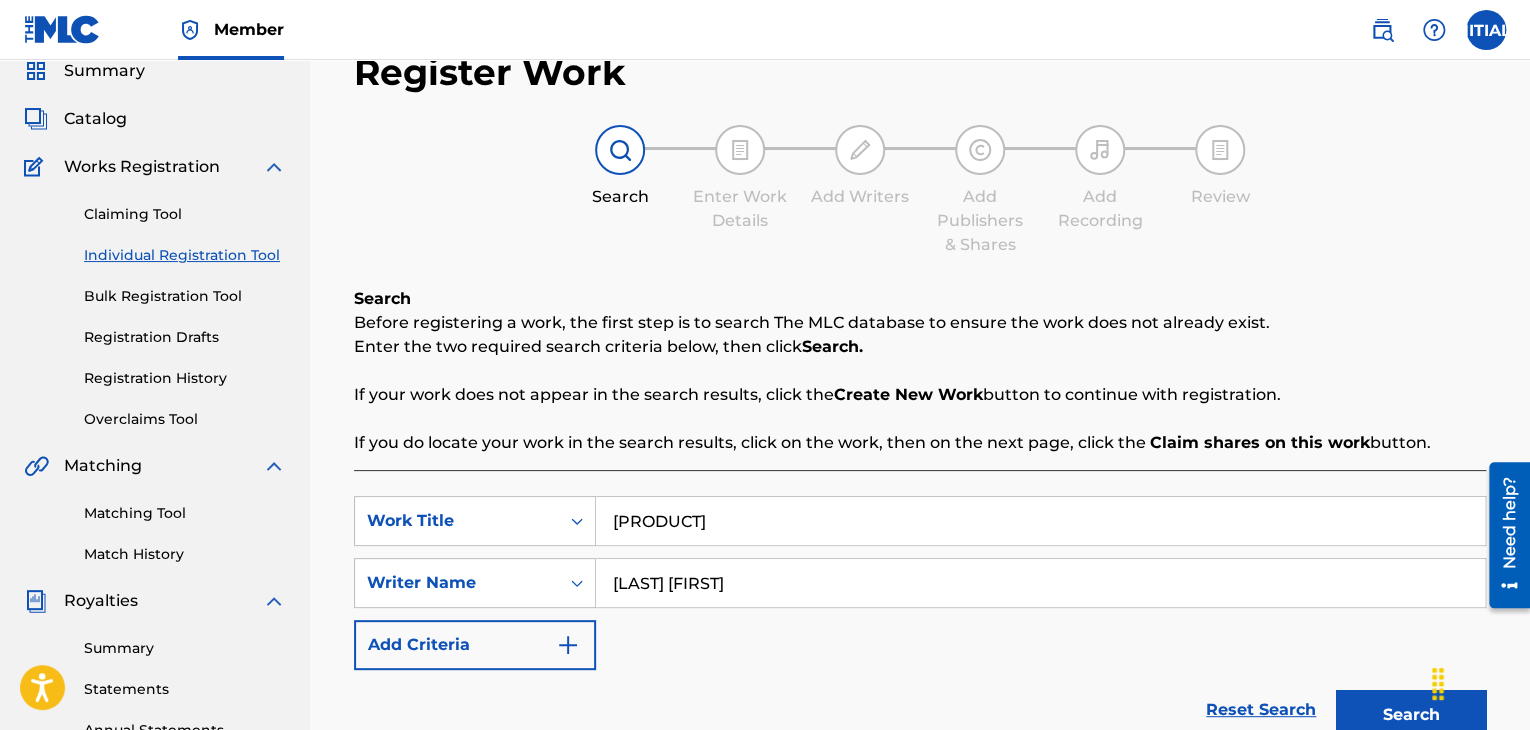 click on "Search" at bounding box center (1411, 715) 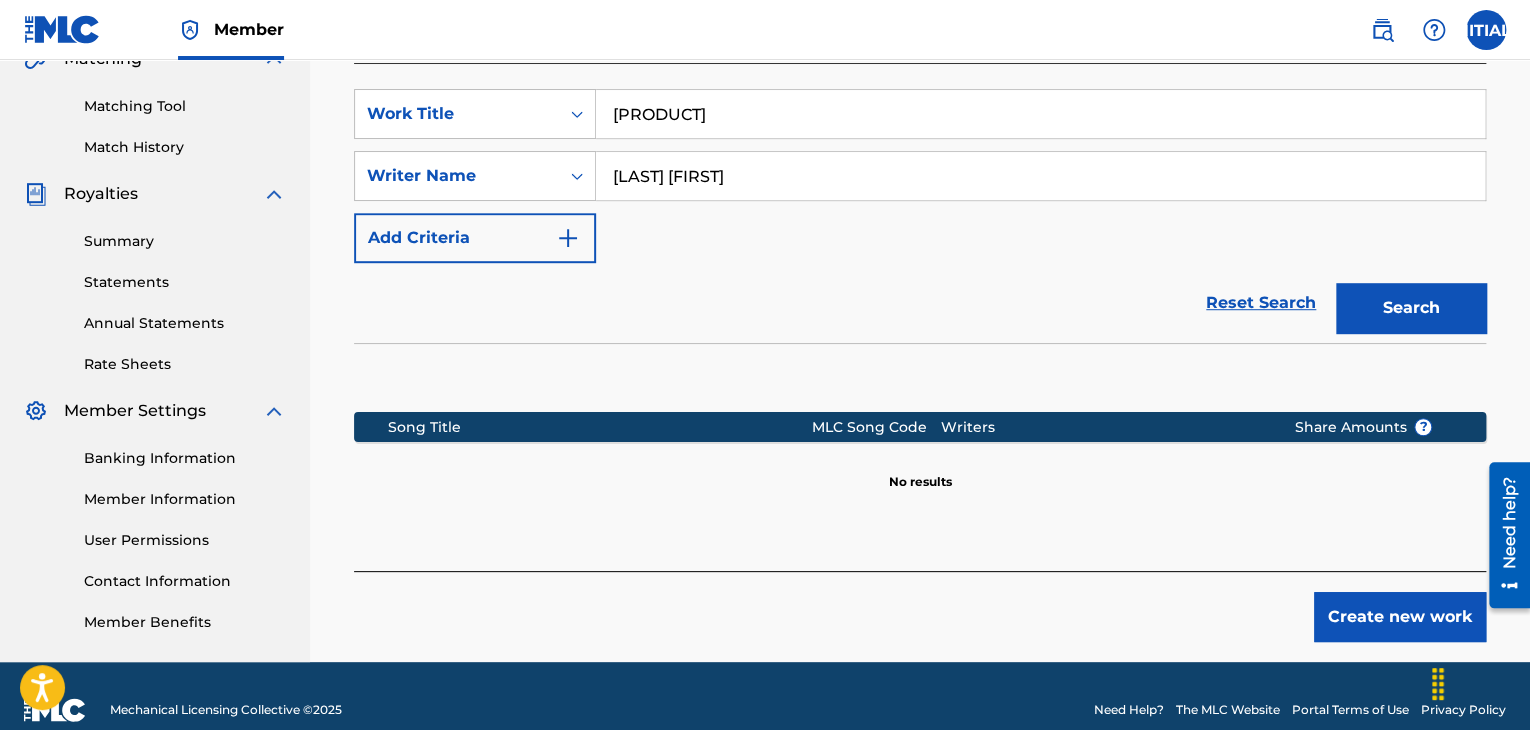 scroll, scrollTop: 492, scrollLeft: 0, axis: vertical 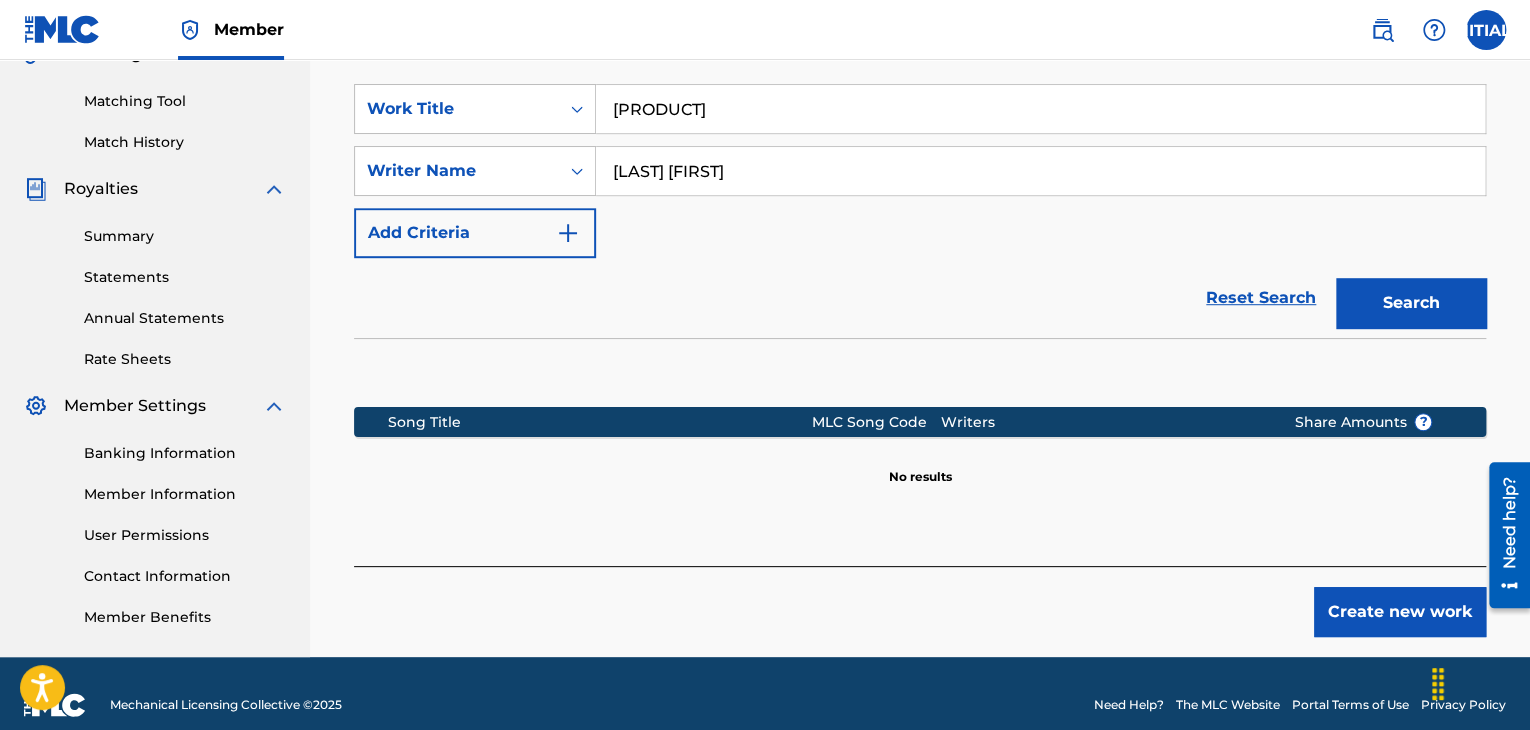 click on "Create new work" at bounding box center [1400, 612] 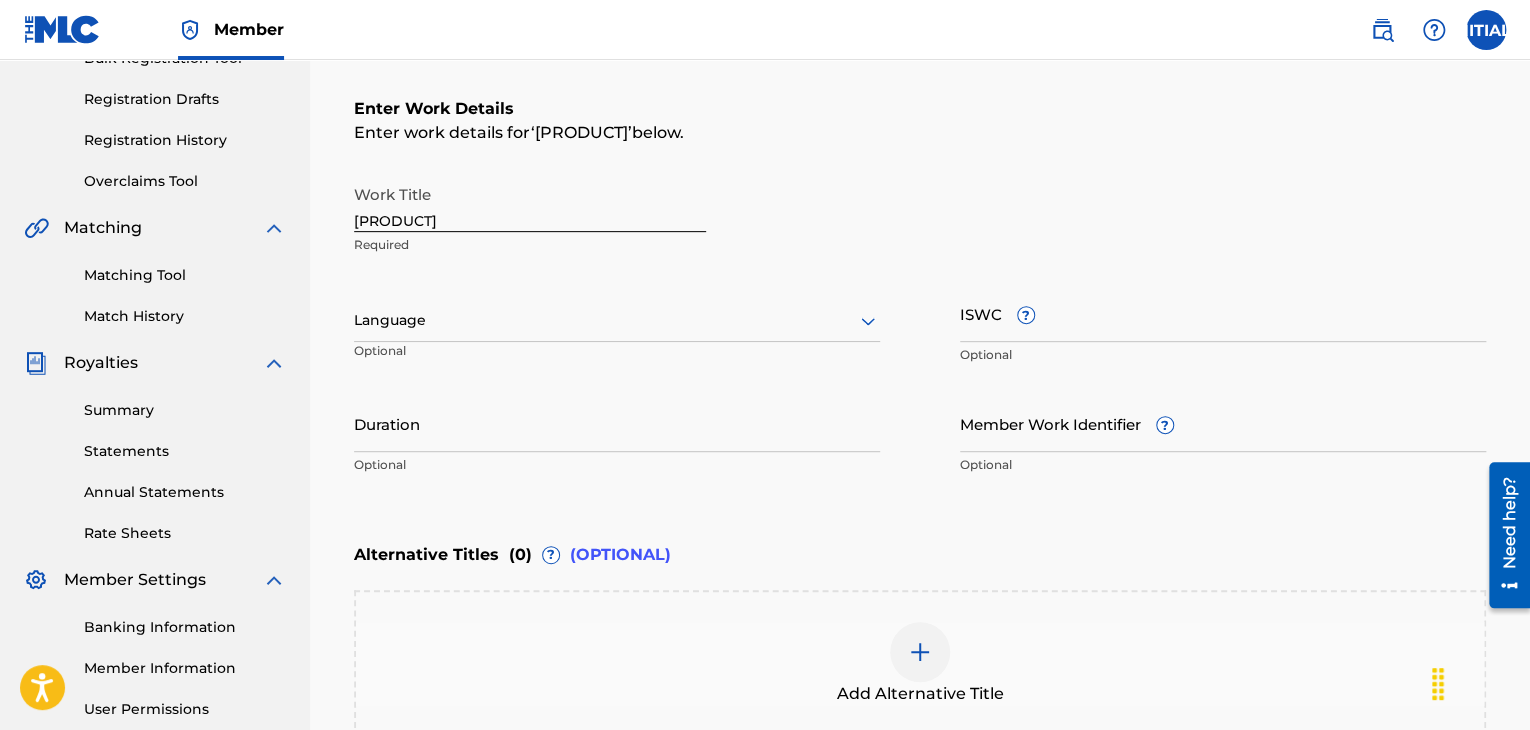 scroll, scrollTop: 308, scrollLeft: 0, axis: vertical 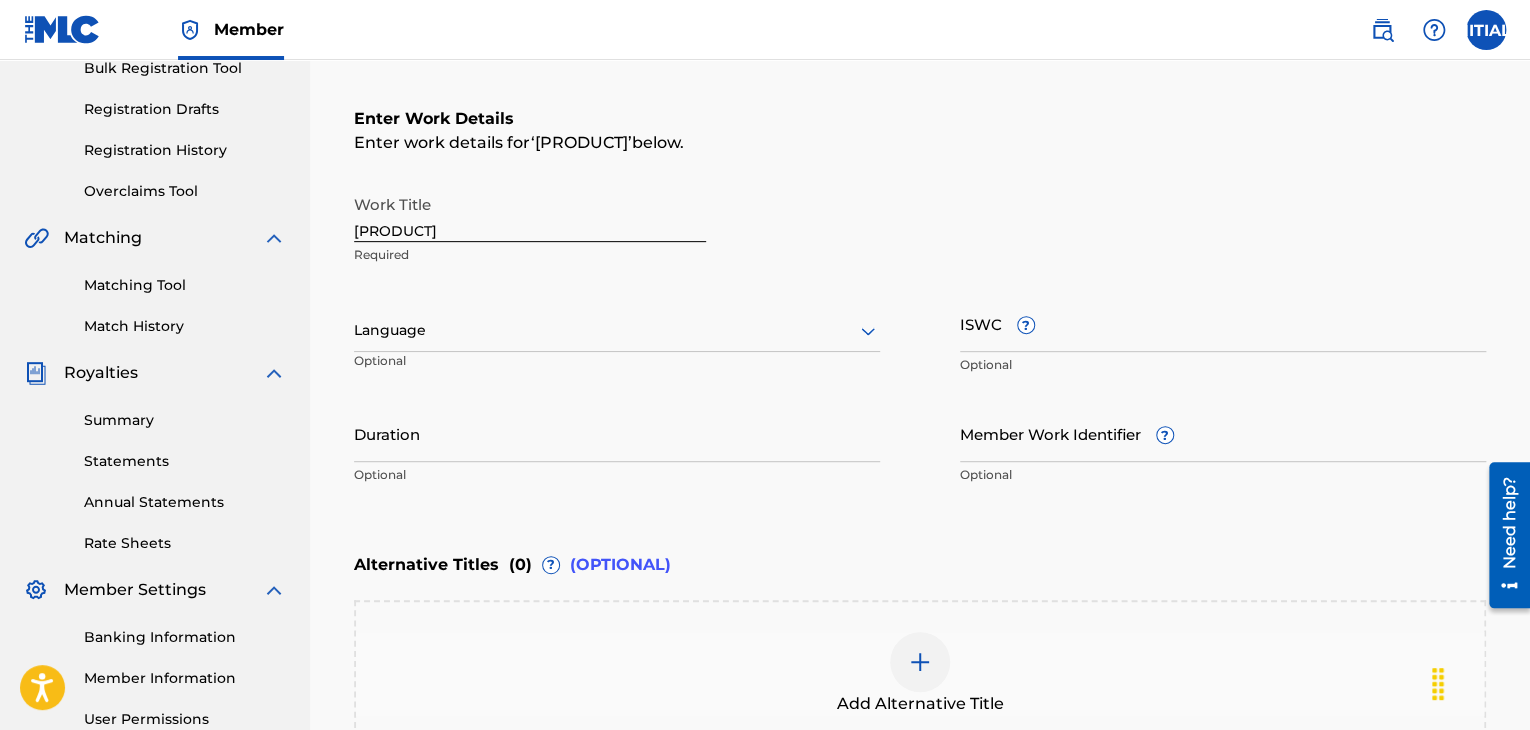 click 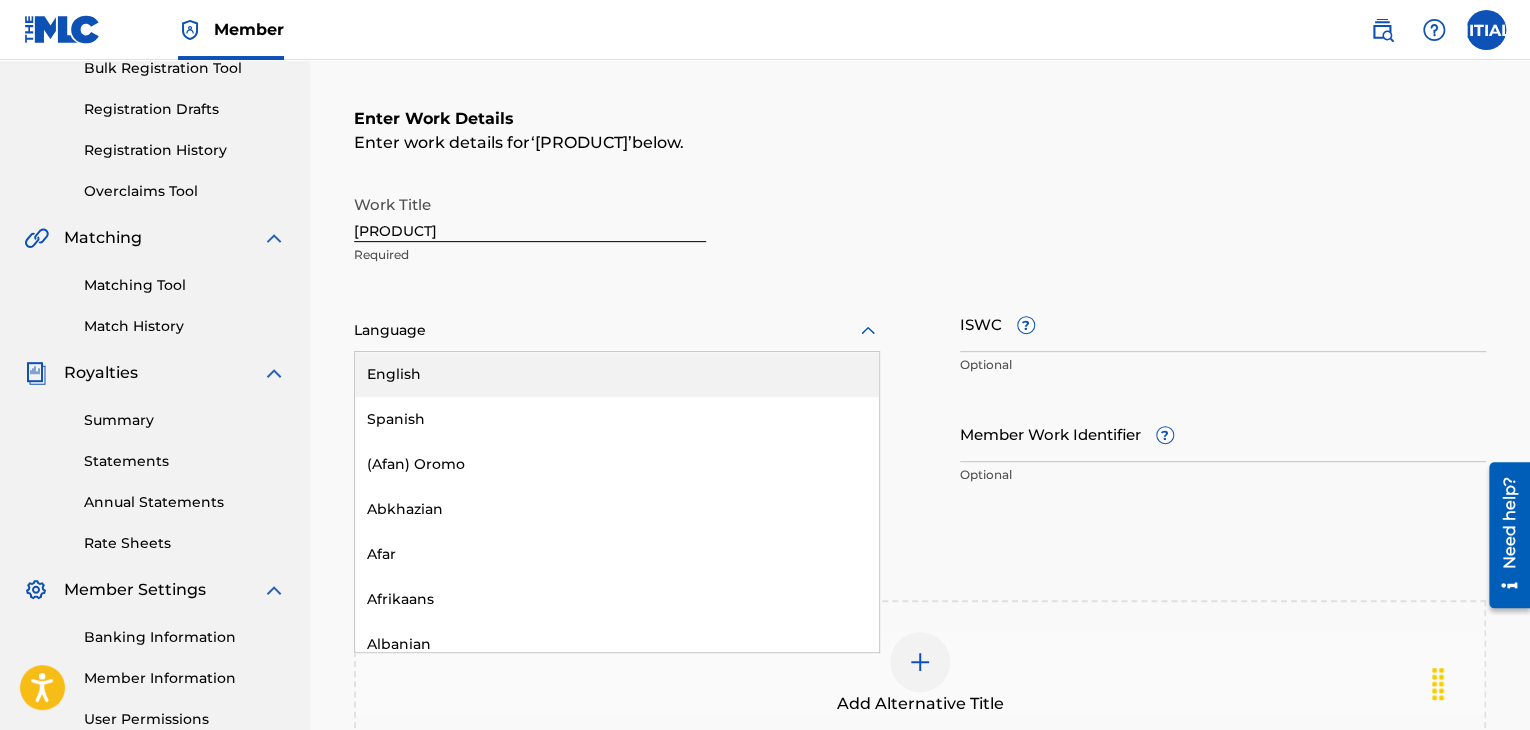 click on "English" at bounding box center [617, 374] 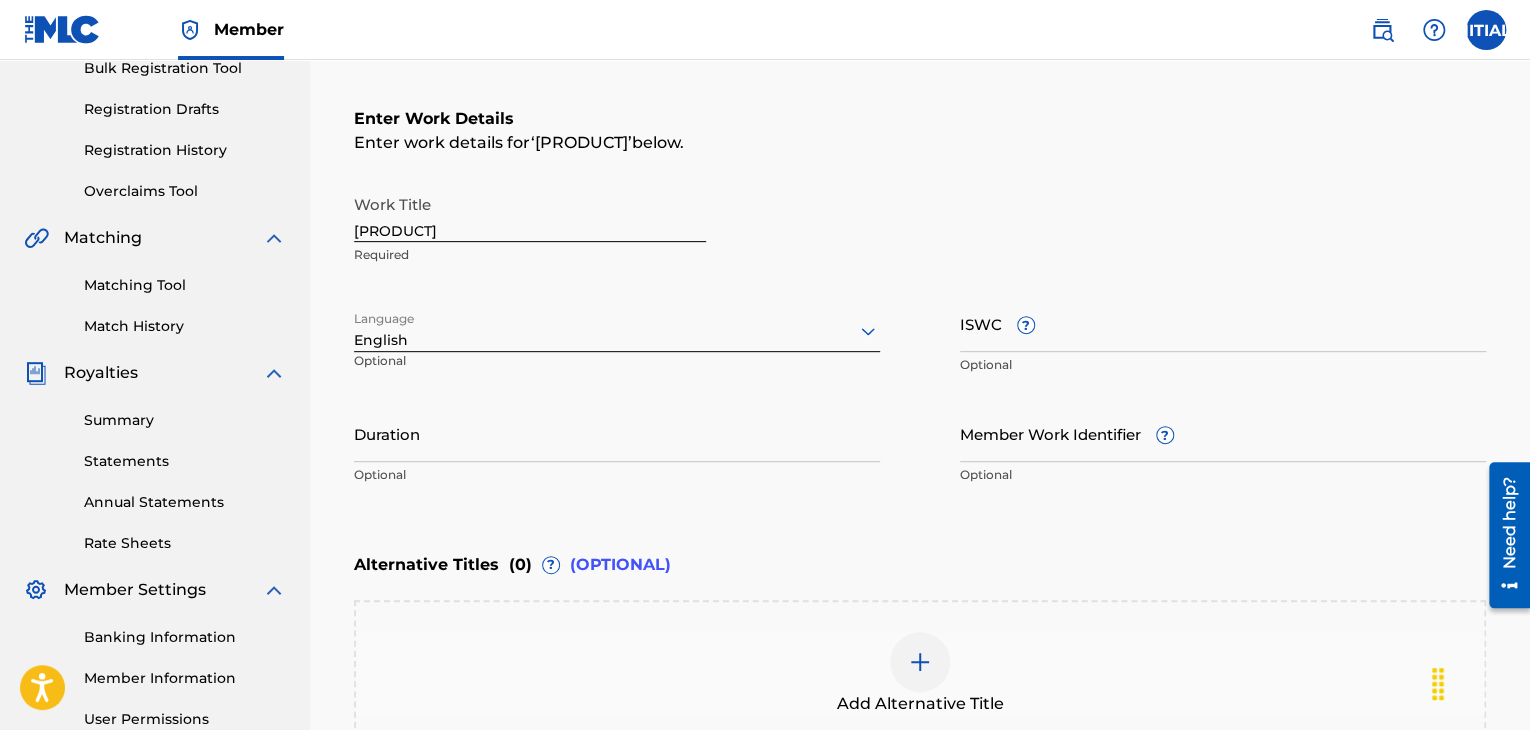 click on "Duration" at bounding box center [617, 433] 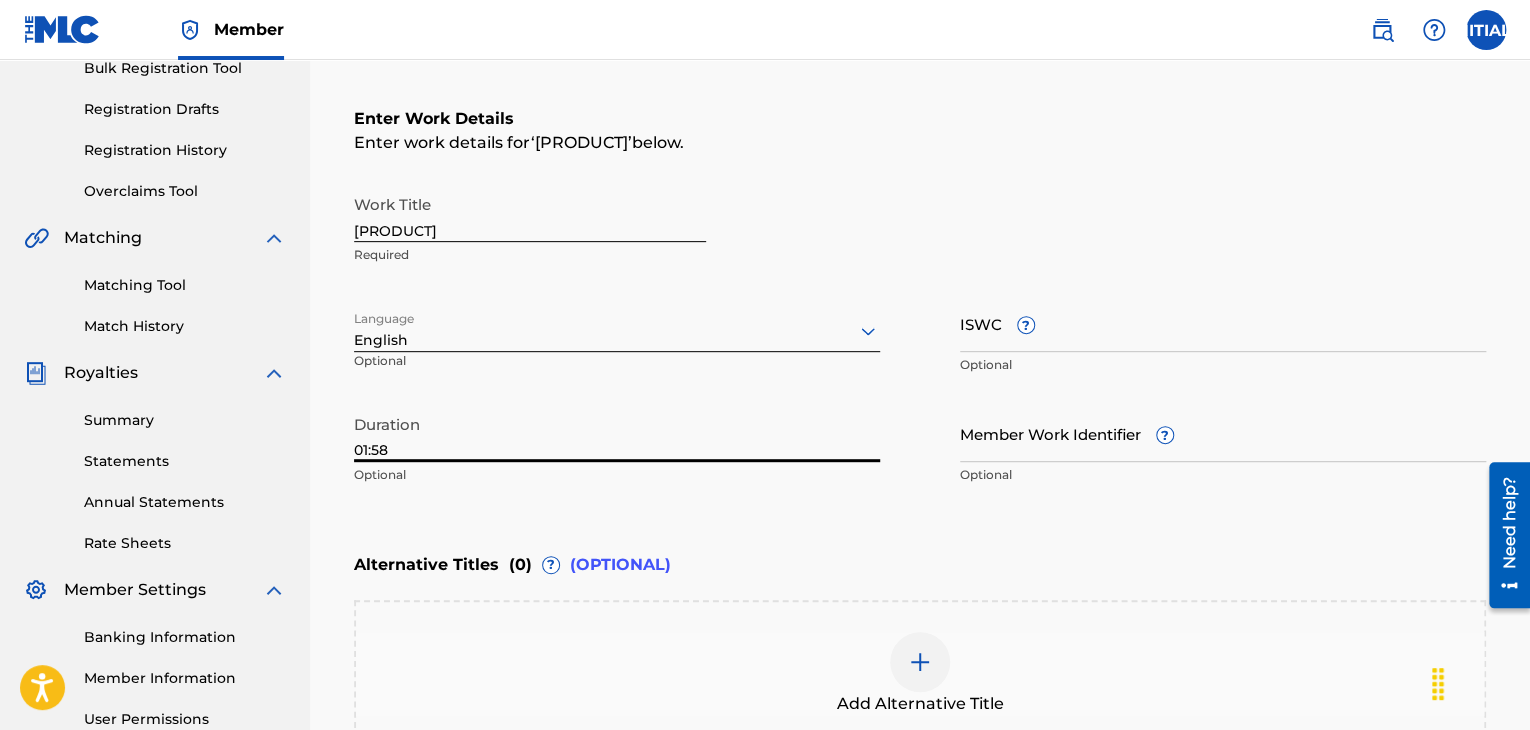 type on "01:58" 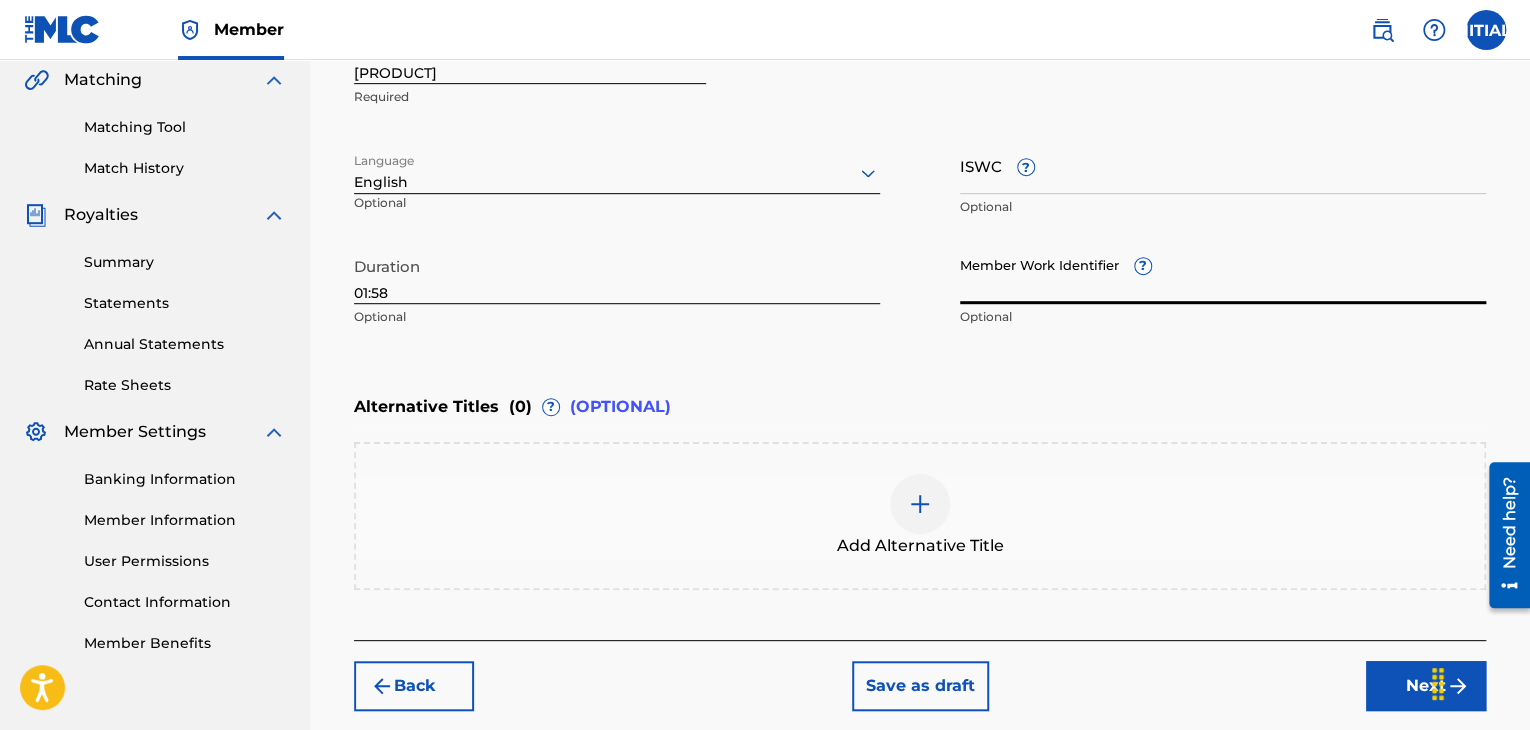 scroll, scrollTop: 561, scrollLeft: 0, axis: vertical 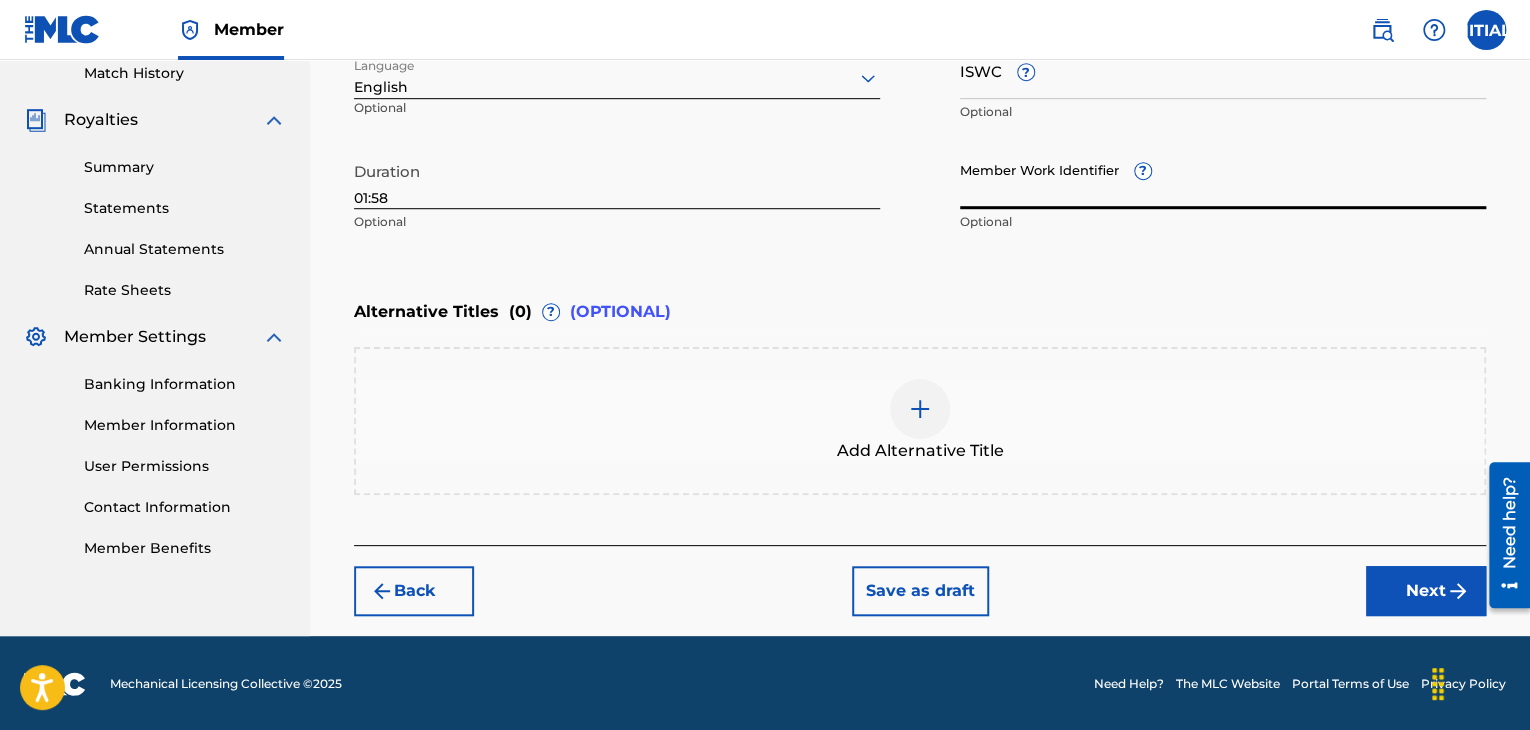 click on "Next" at bounding box center (1426, 591) 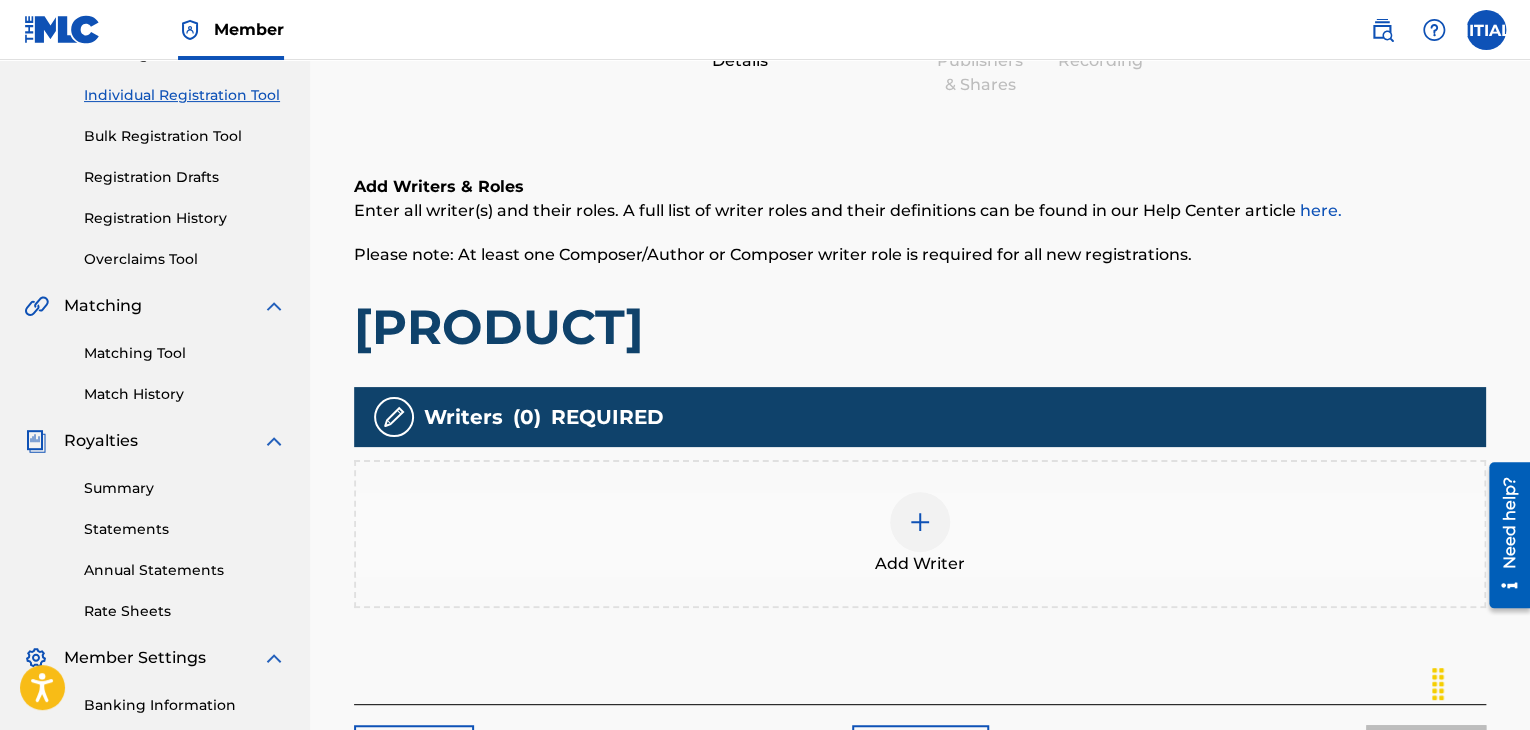scroll, scrollTop: 241, scrollLeft: 0, axis: vertical 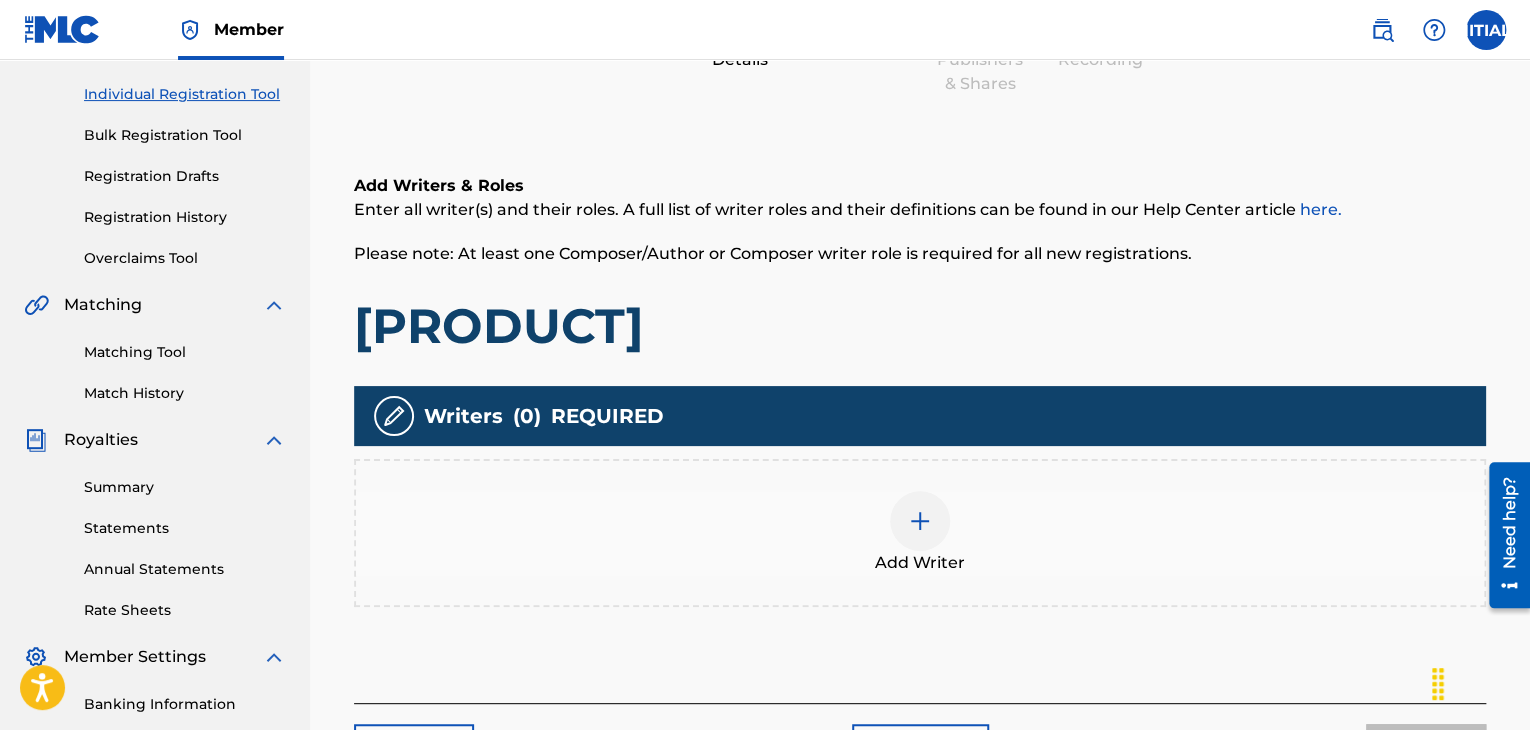 click at bounding box center (920, 521) 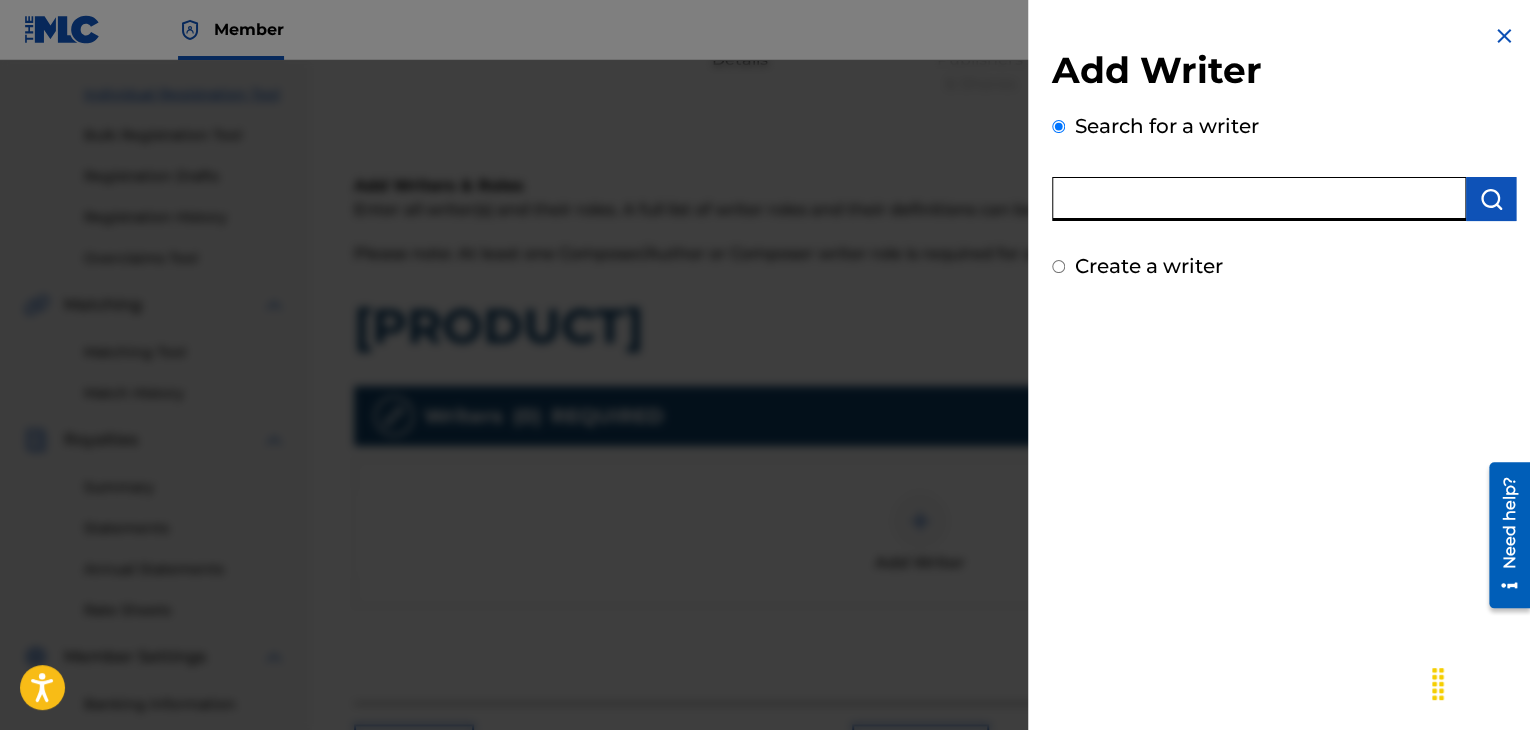 click at bounding box center (1259, 199) 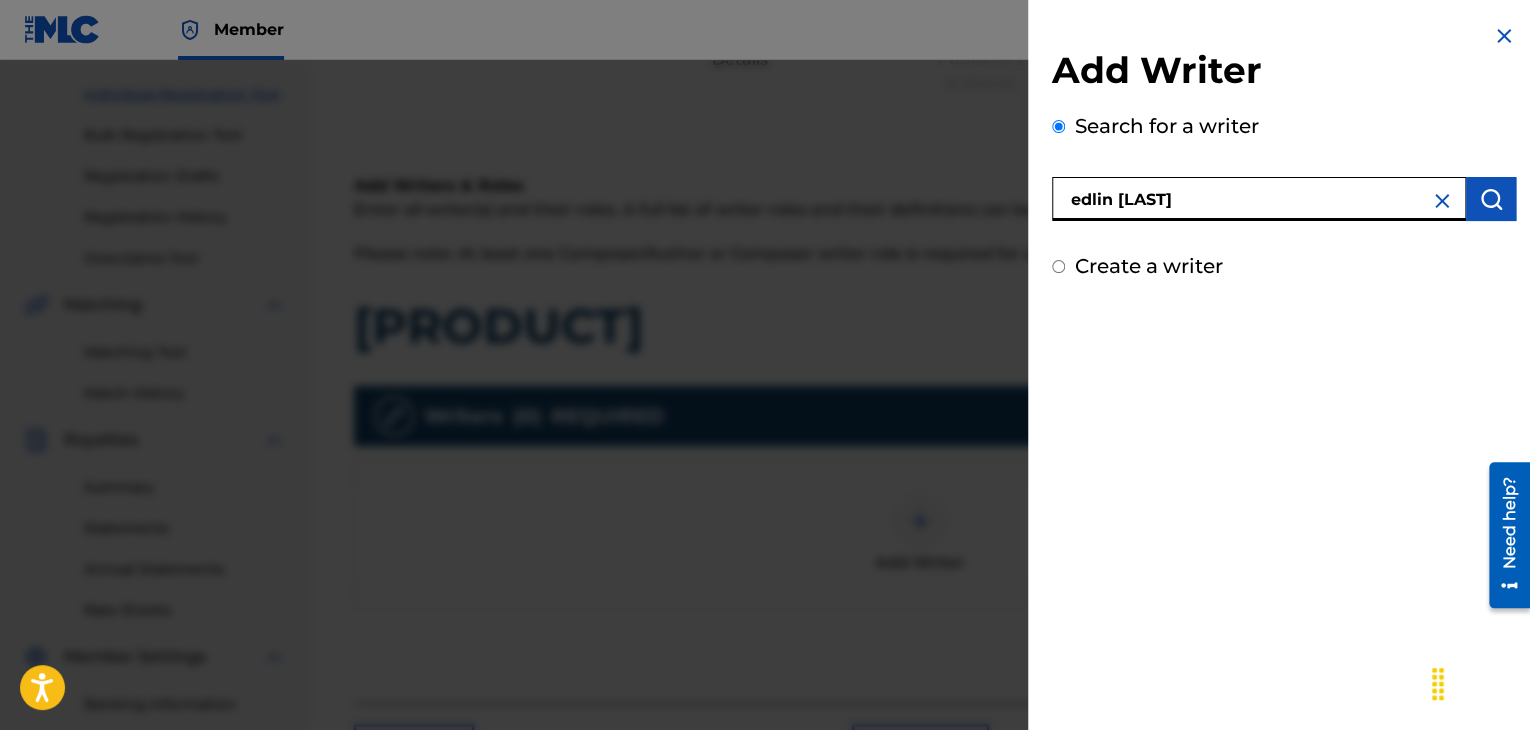 type on "edlin [LAST]" 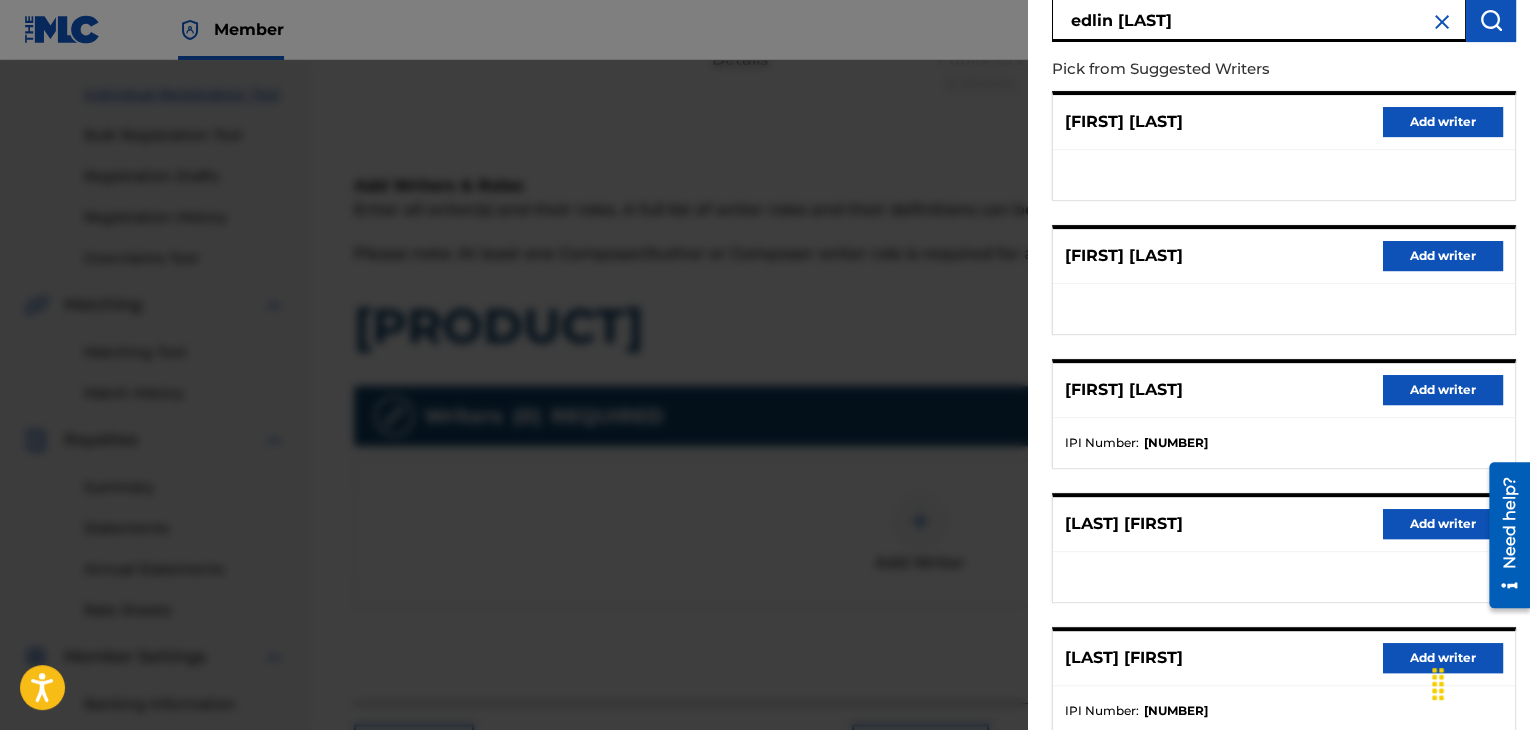 scroll, scrollTop: 310, scrollLeft: 0, axis: vertical 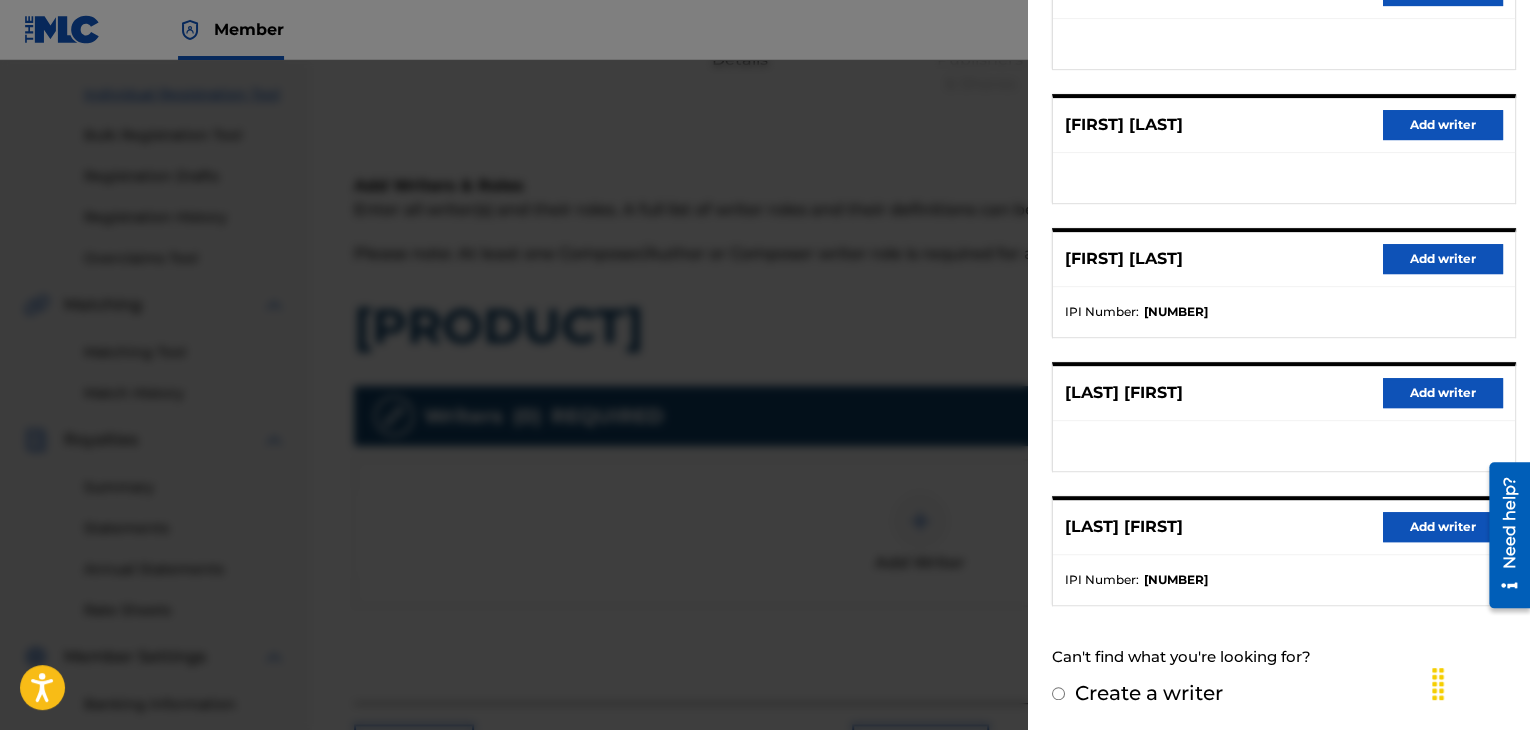 click on "Add writer" at bounding box center (1443, 527) 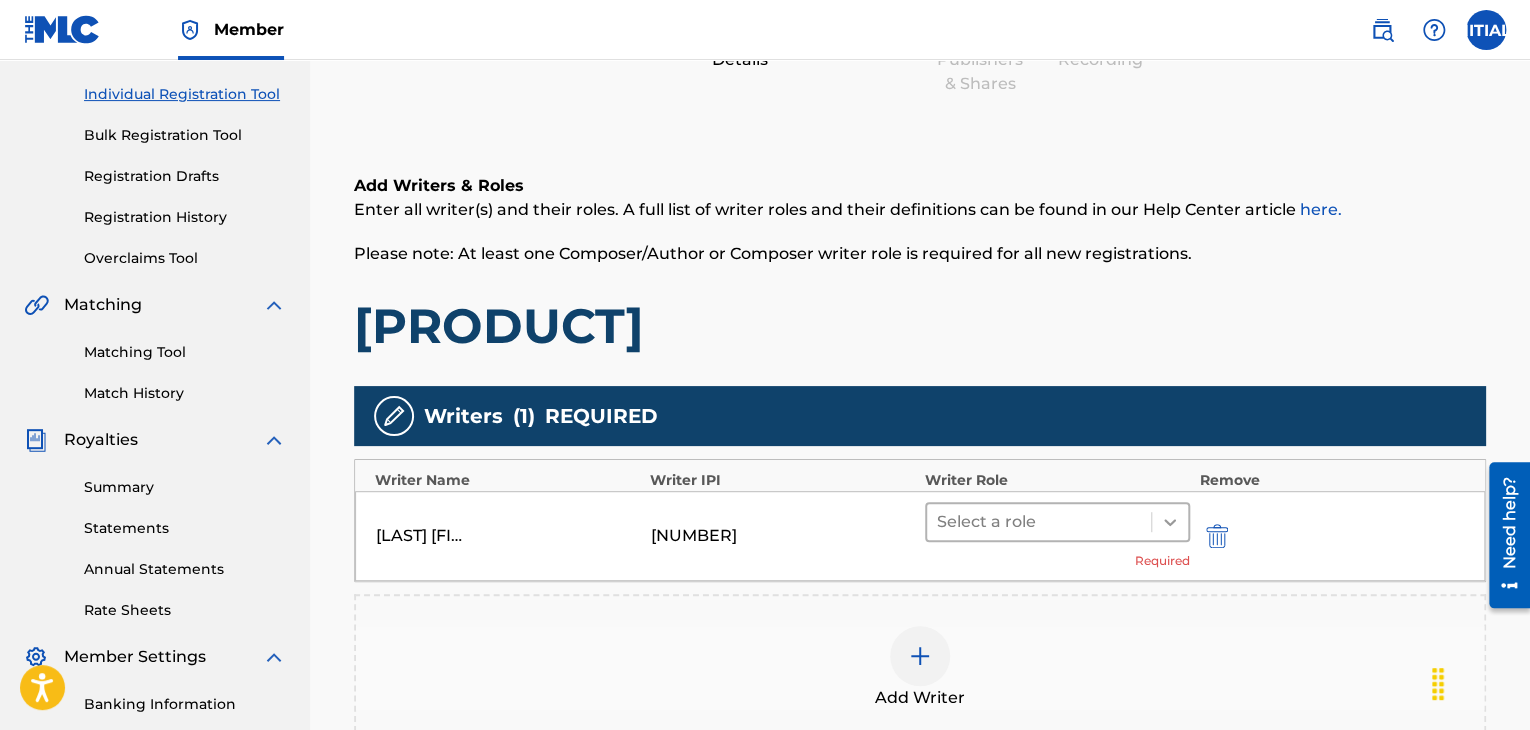 click 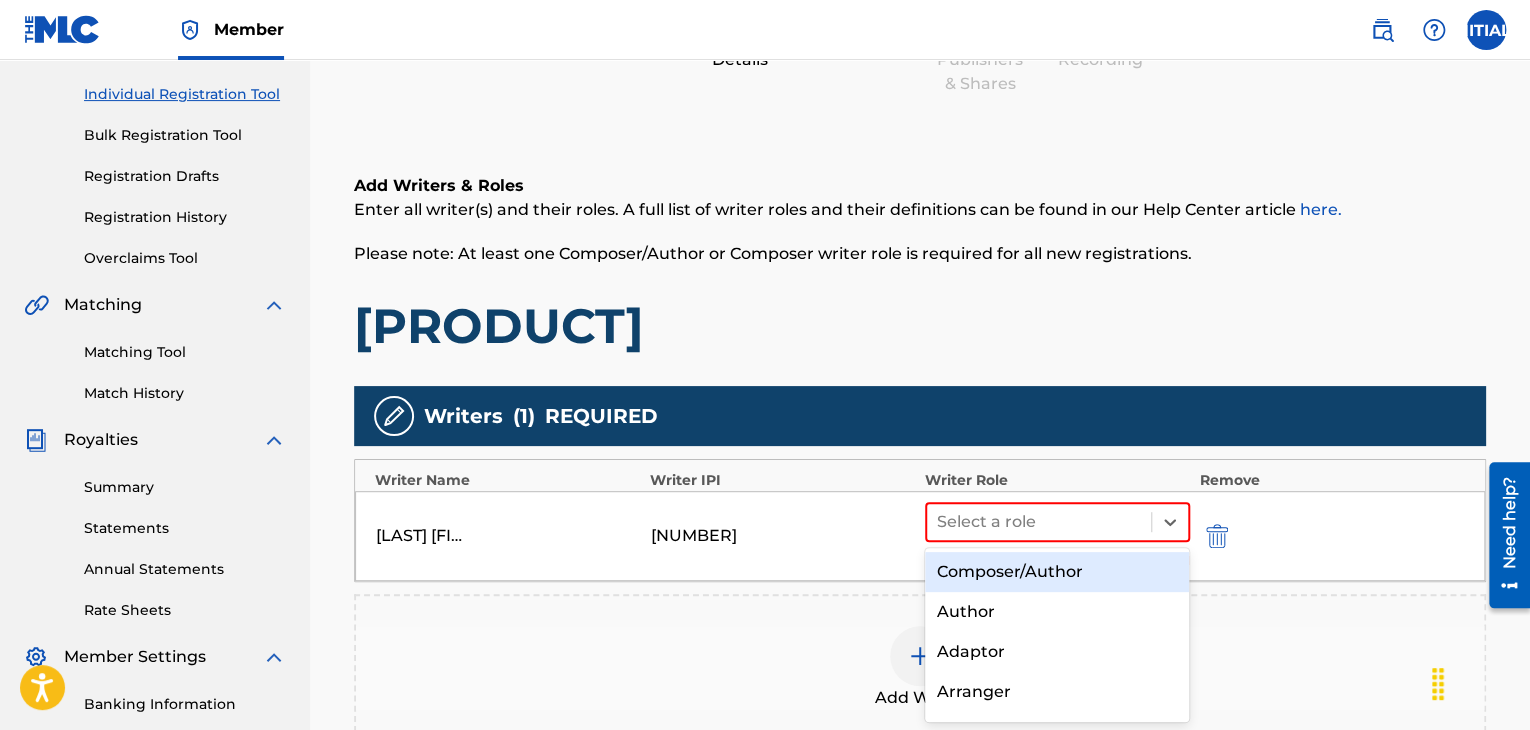 click on "Composer/Author" at bounding box center (1057, 572) 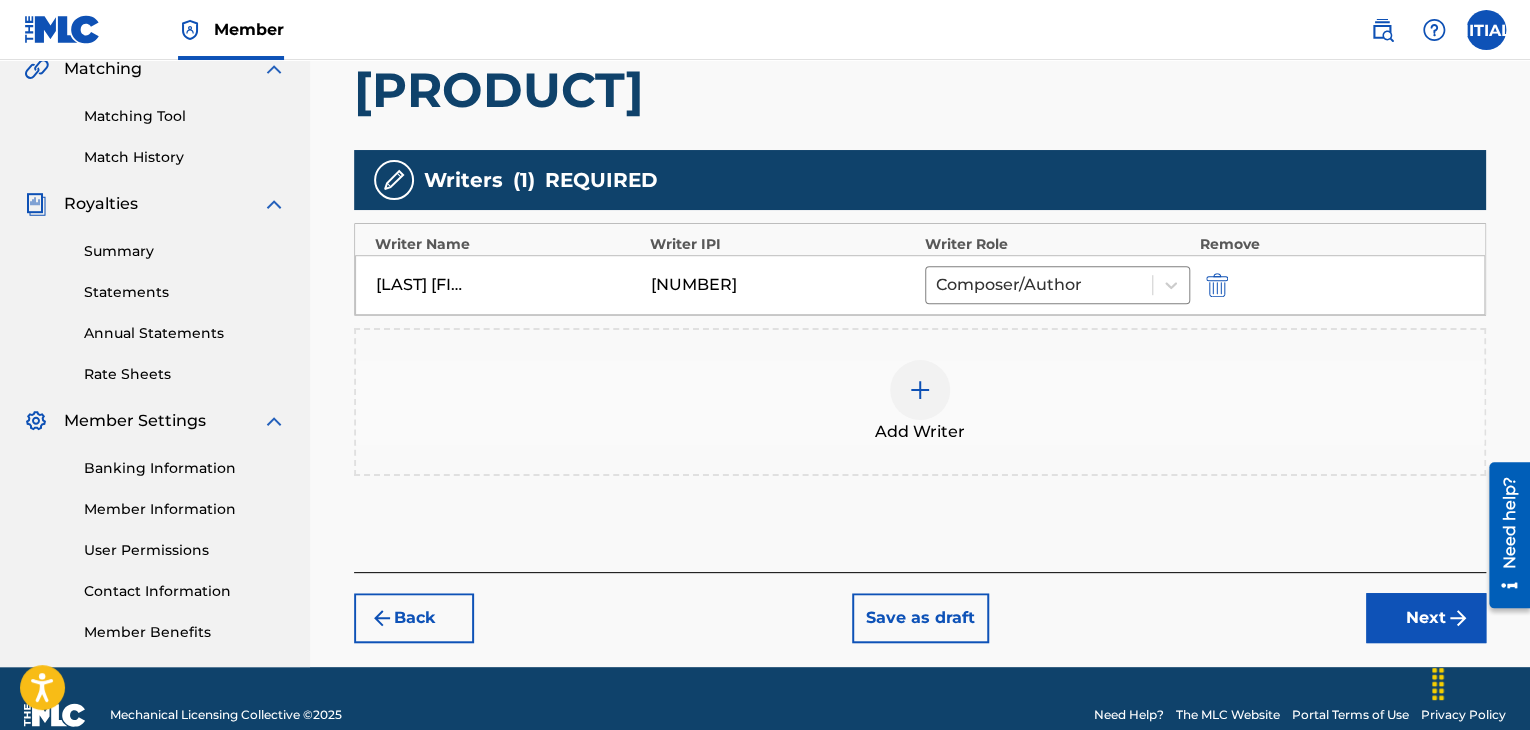 scroll, scrollTop: 481, scrollLeft: 0, axis: vertical 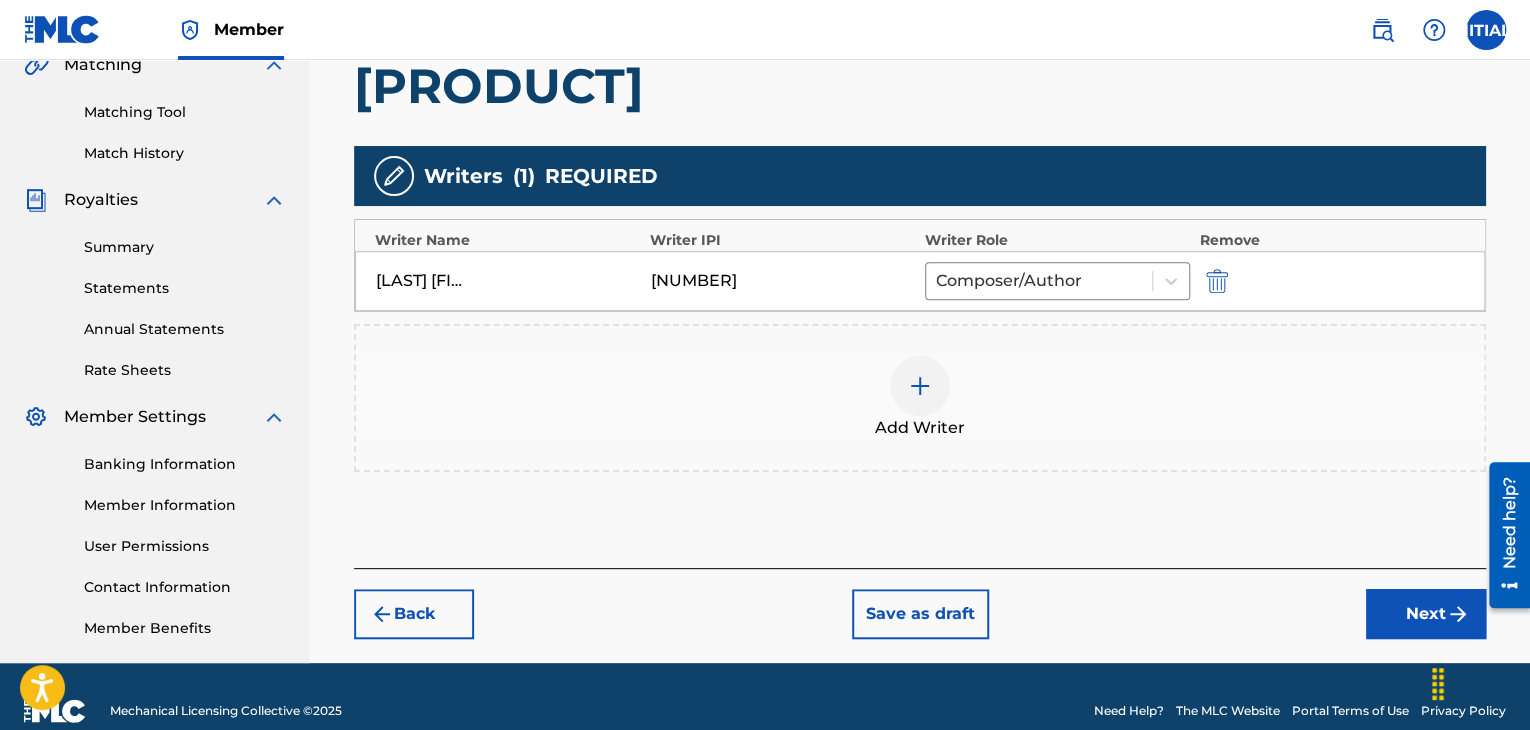 click on "Next" at bounding box center (1426, 614) 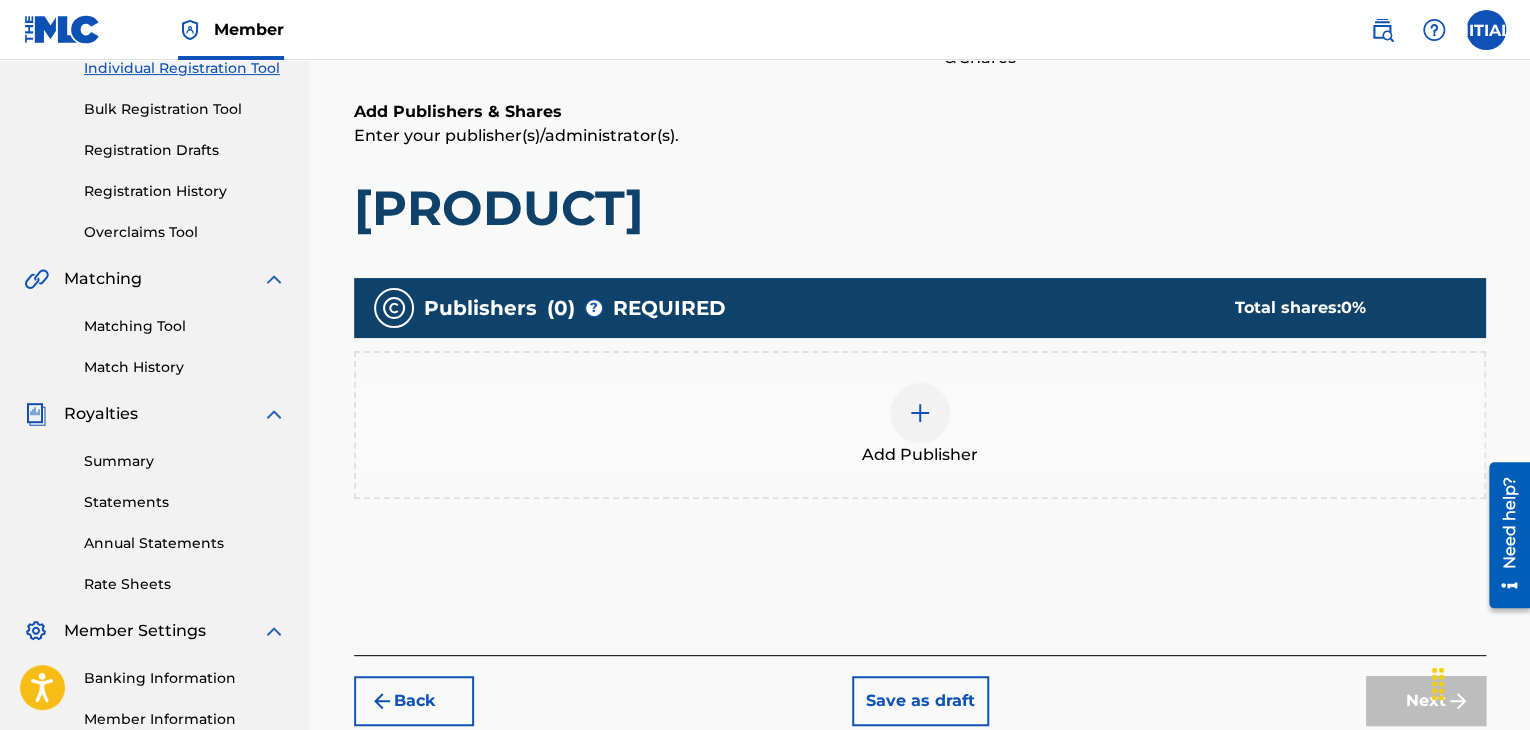 scroll, scrollTop: 279, scrollLeft: 0, axis: vertical 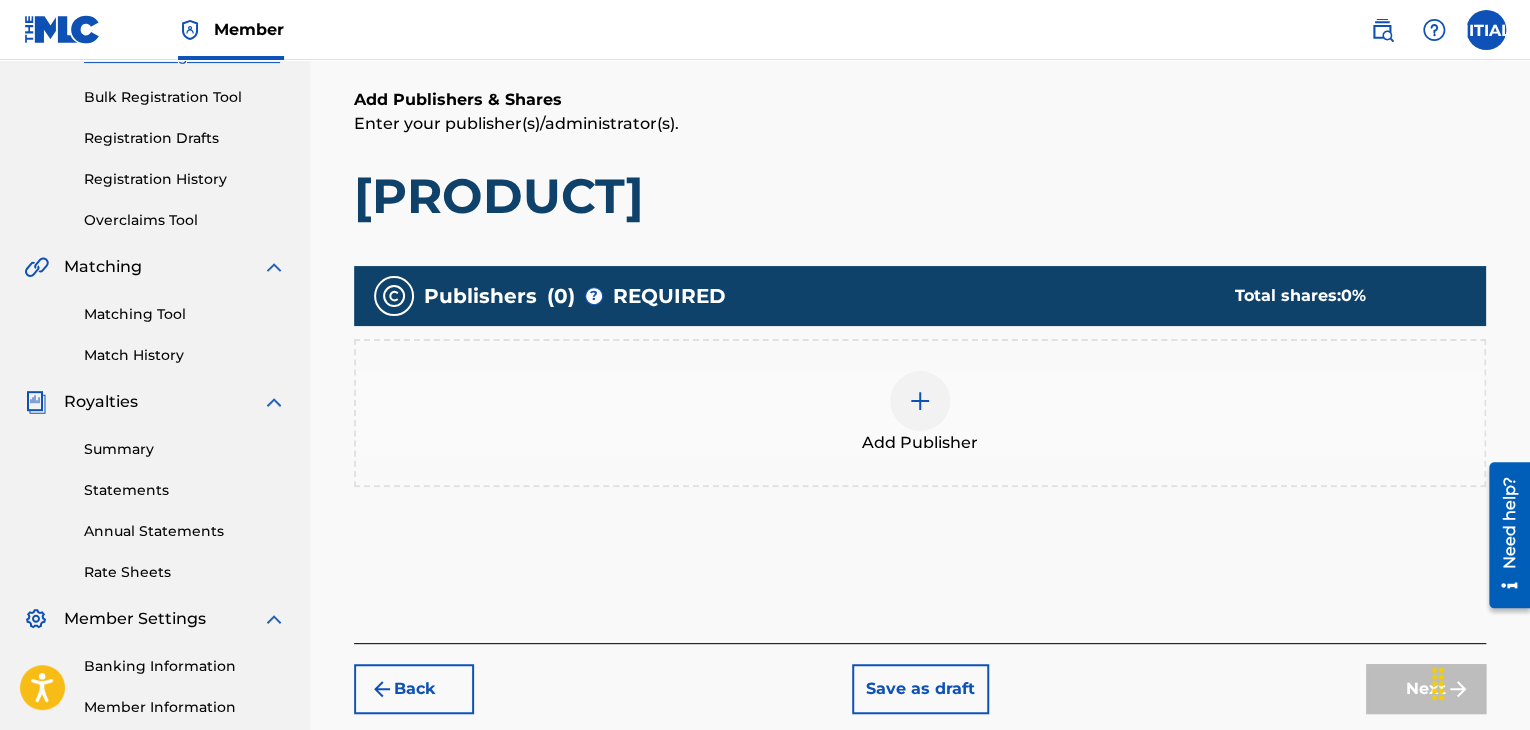 click at bounding box center [920, 401] 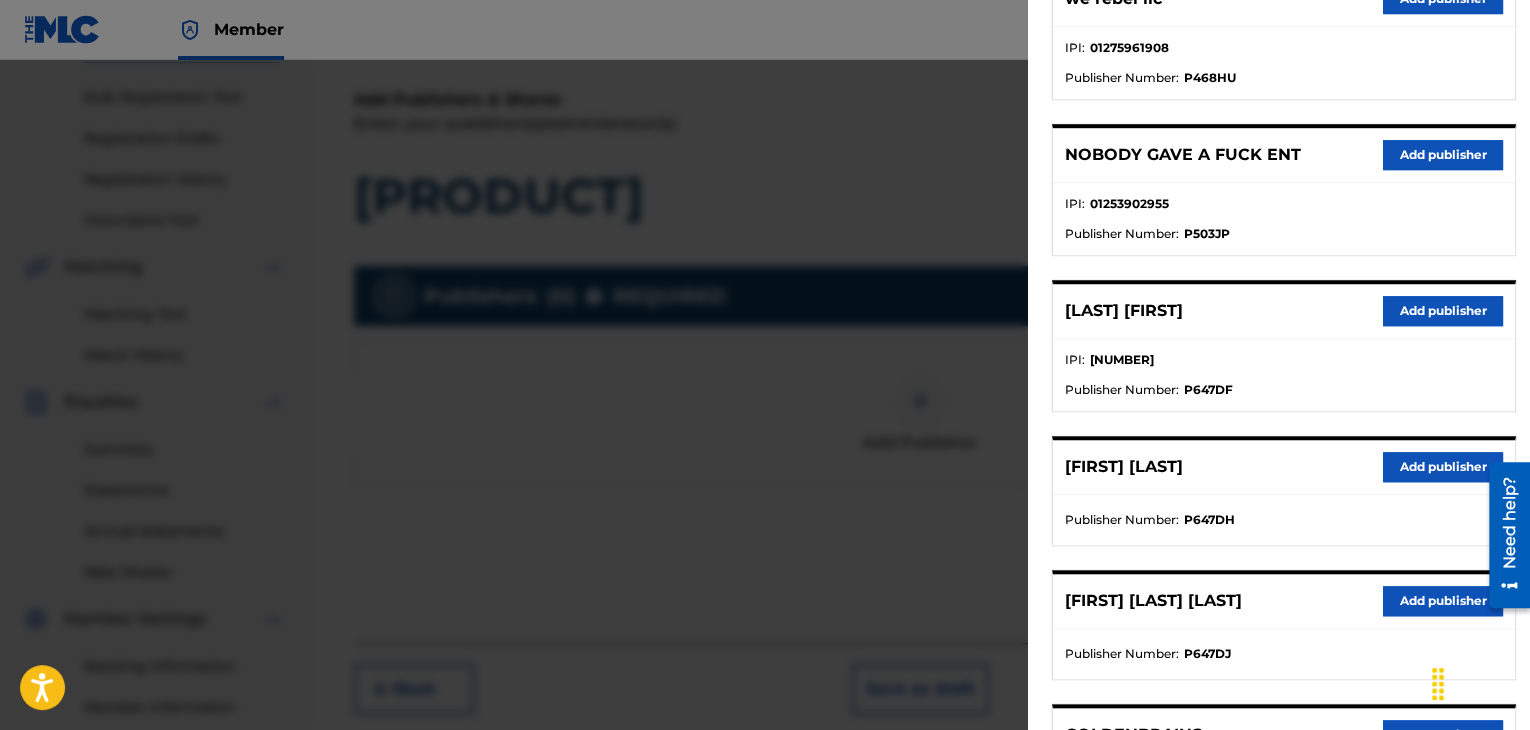 scroll, scrollTop: 624, scrollLeft: 0, axis: vertical 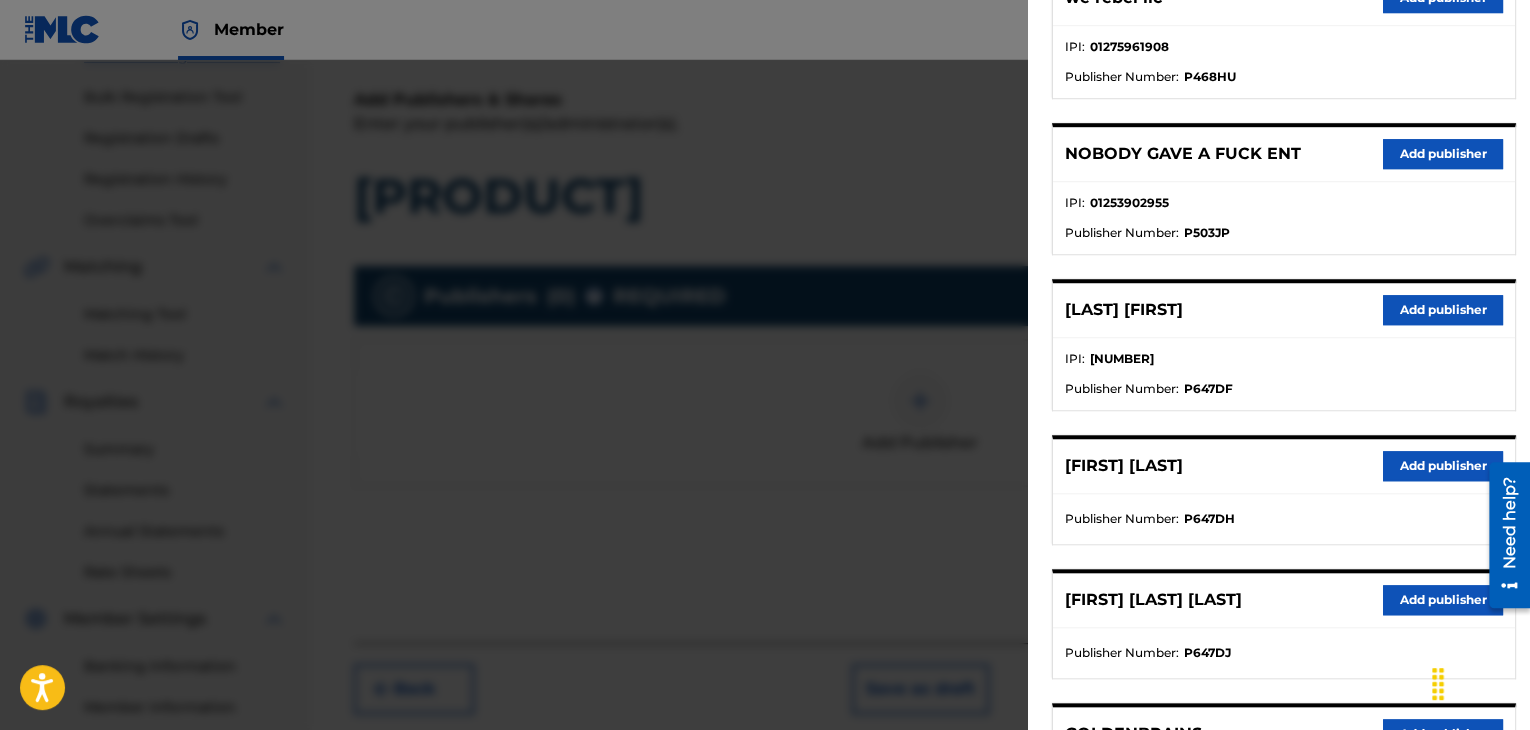 click on "Add publisher" at bounding box center (1443, 310) 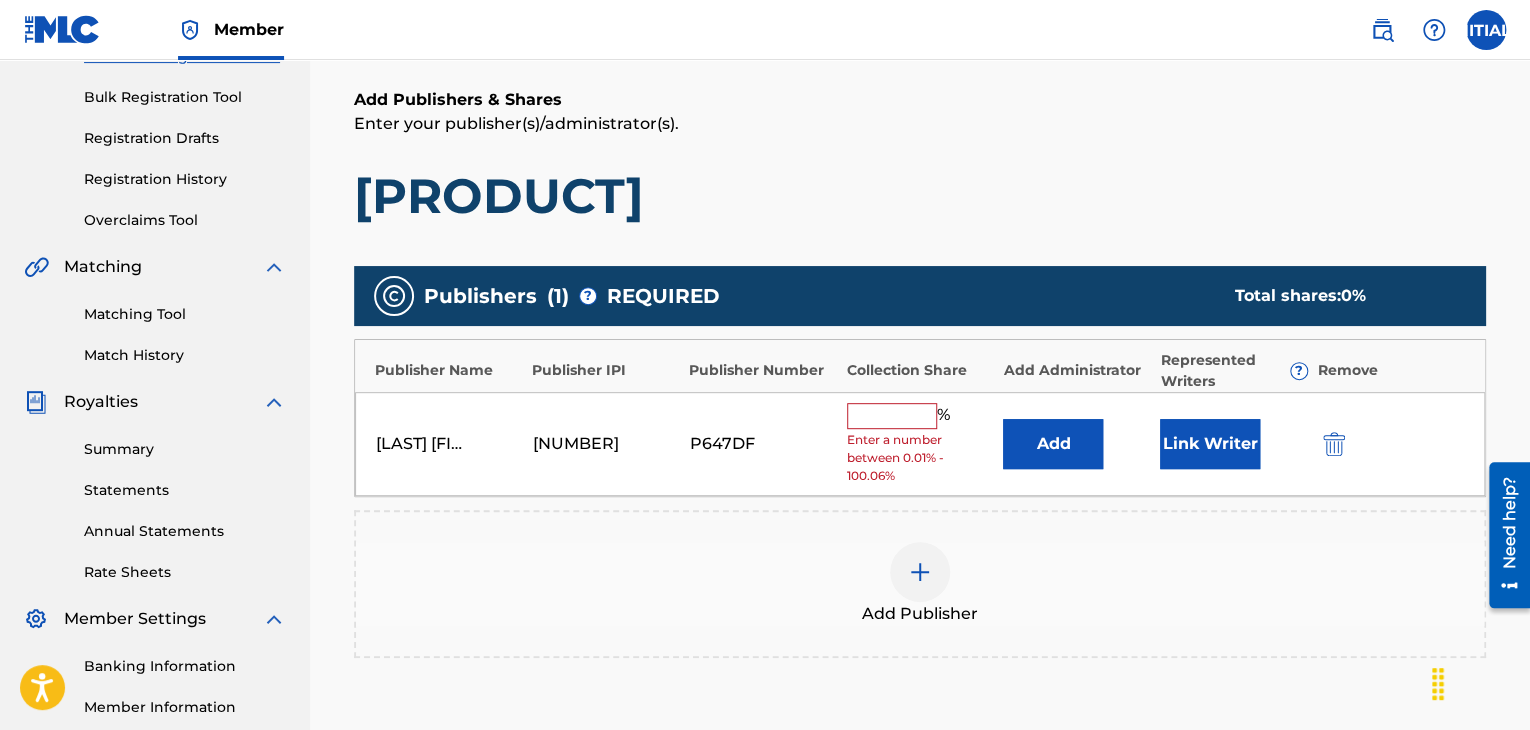 click on "Add" at bounding box center [1053, 444] 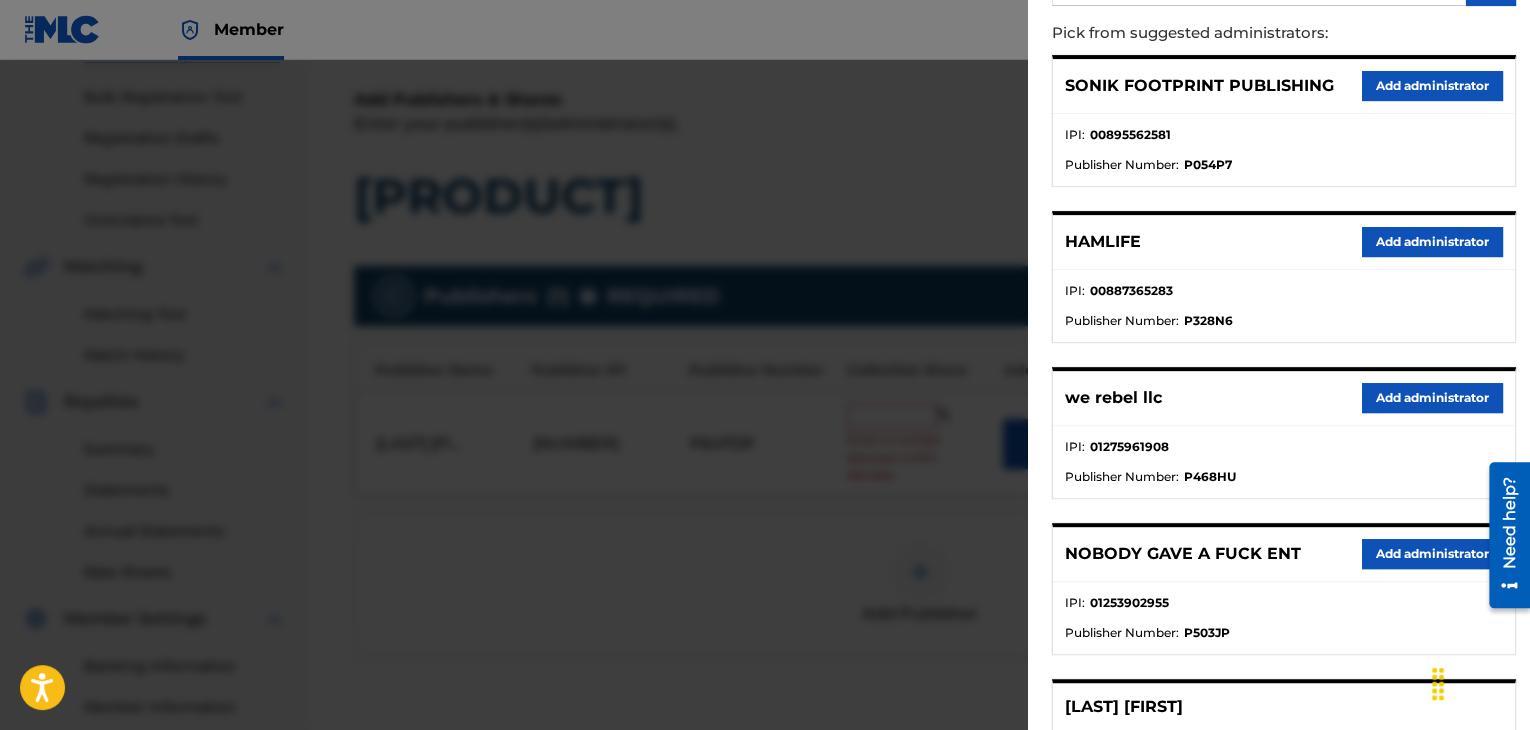 scroll, scrollTop: 240, scrollLeft: 0, axis: vertical 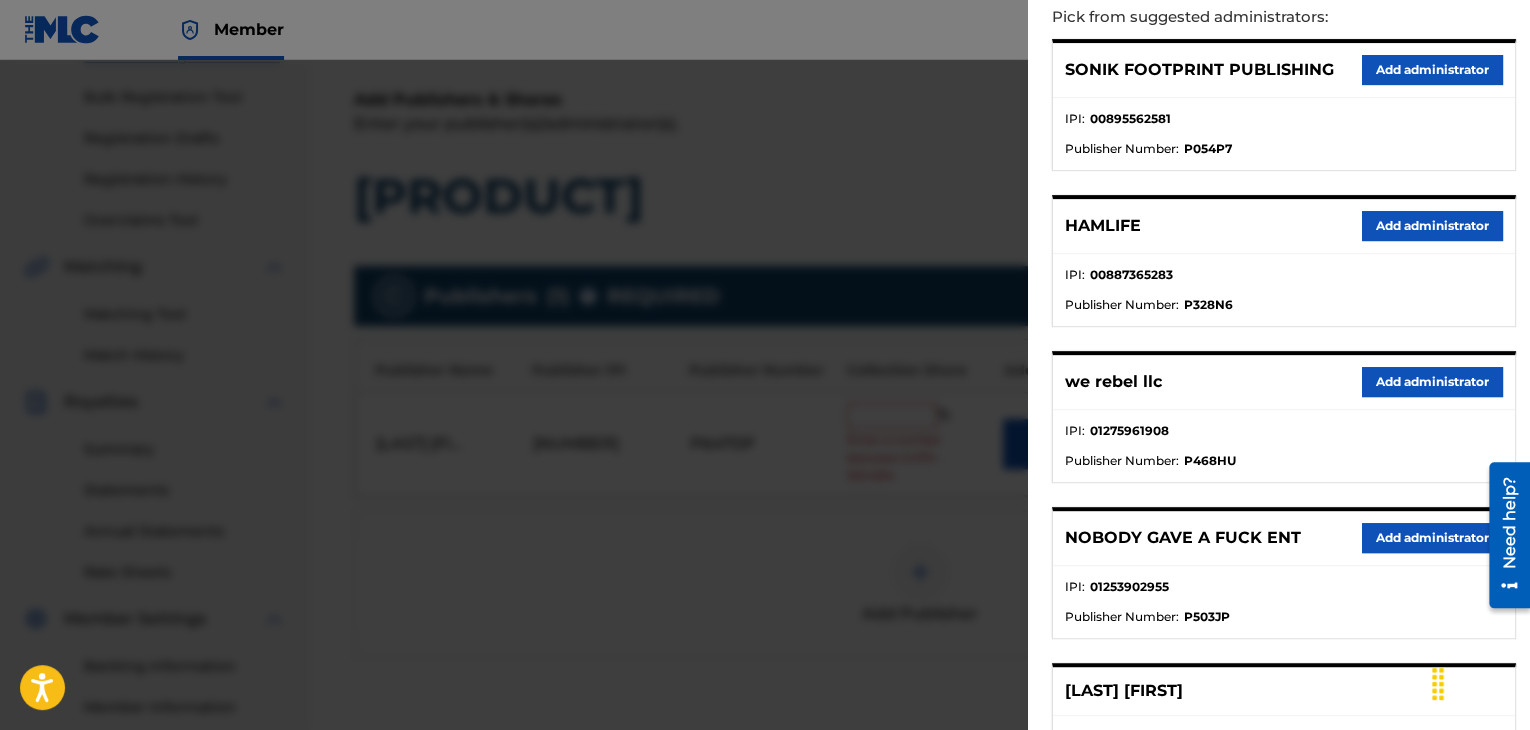 click on "Add administrator" at bounding box center [1432, 382] 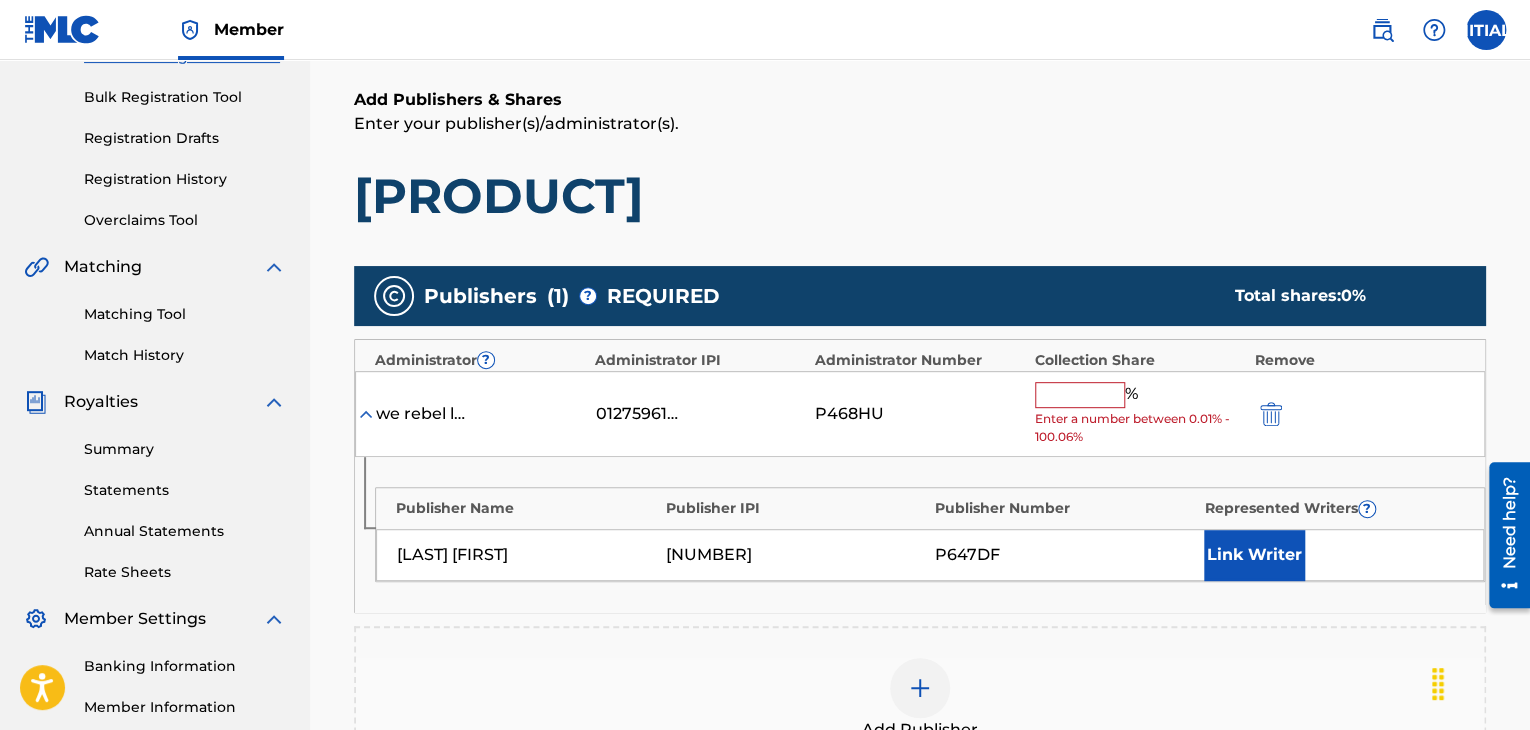 click at bounding box center (1080, 395) 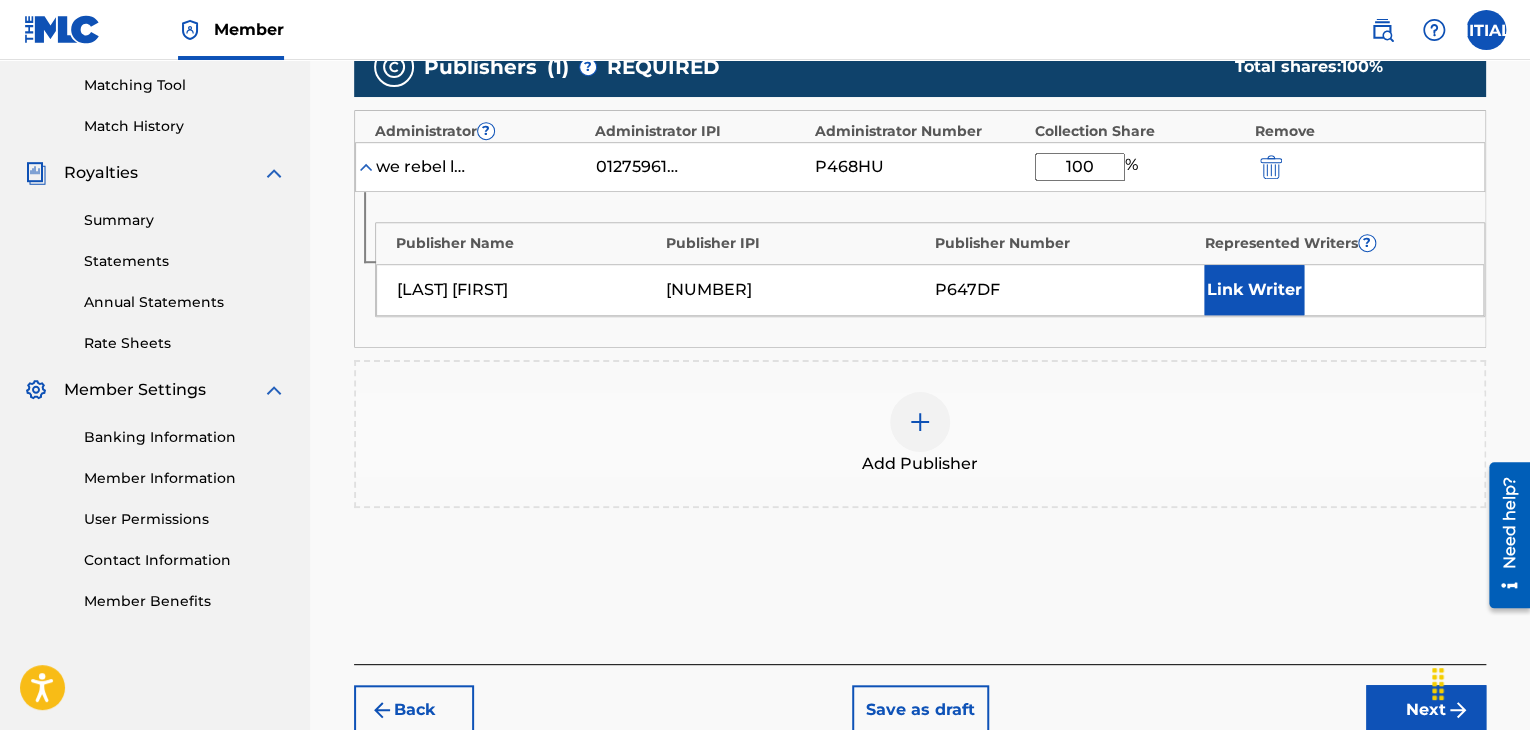 scroll, scrollTop: 559, scrollLeft: 0, axis: vertical 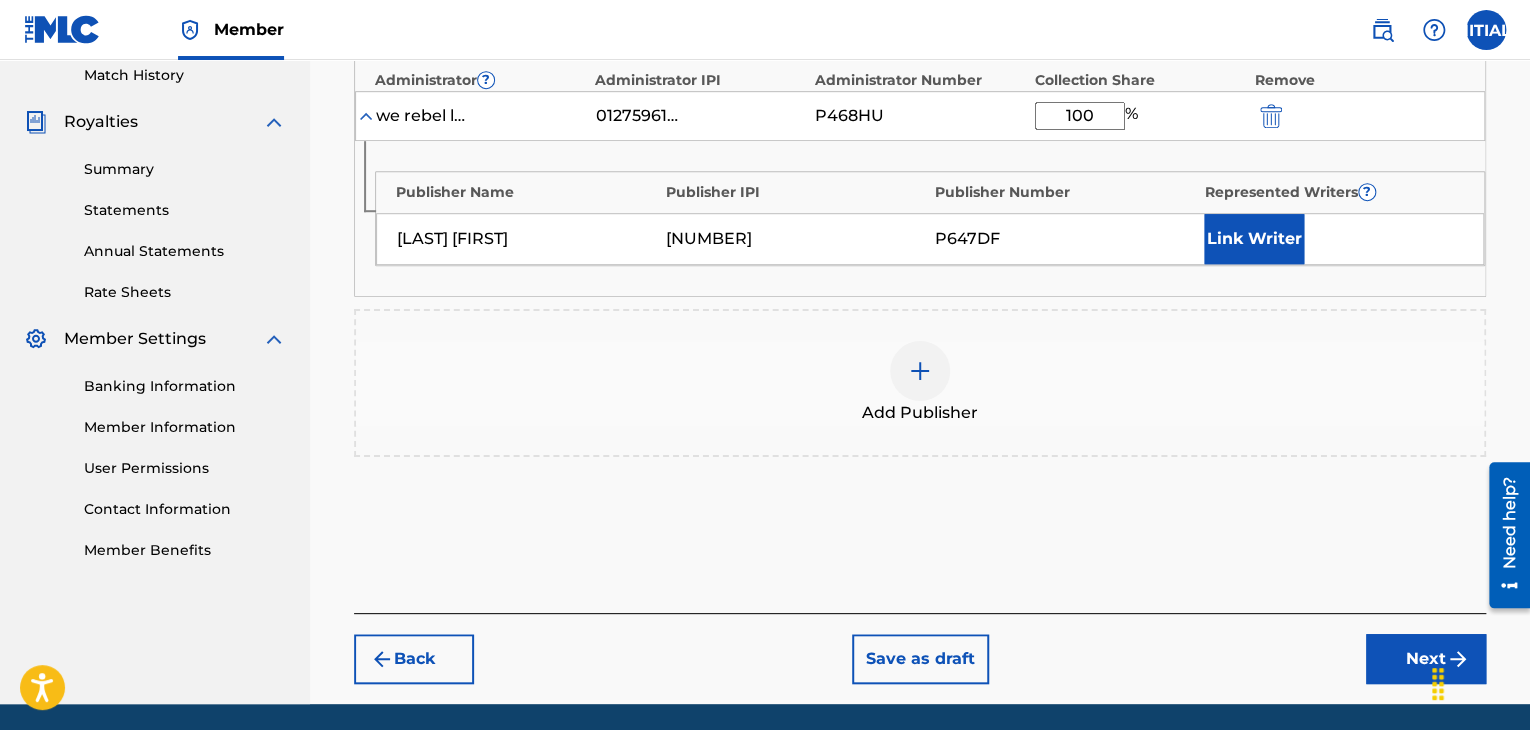 click on "Next" at bounding box center [1426, 659] 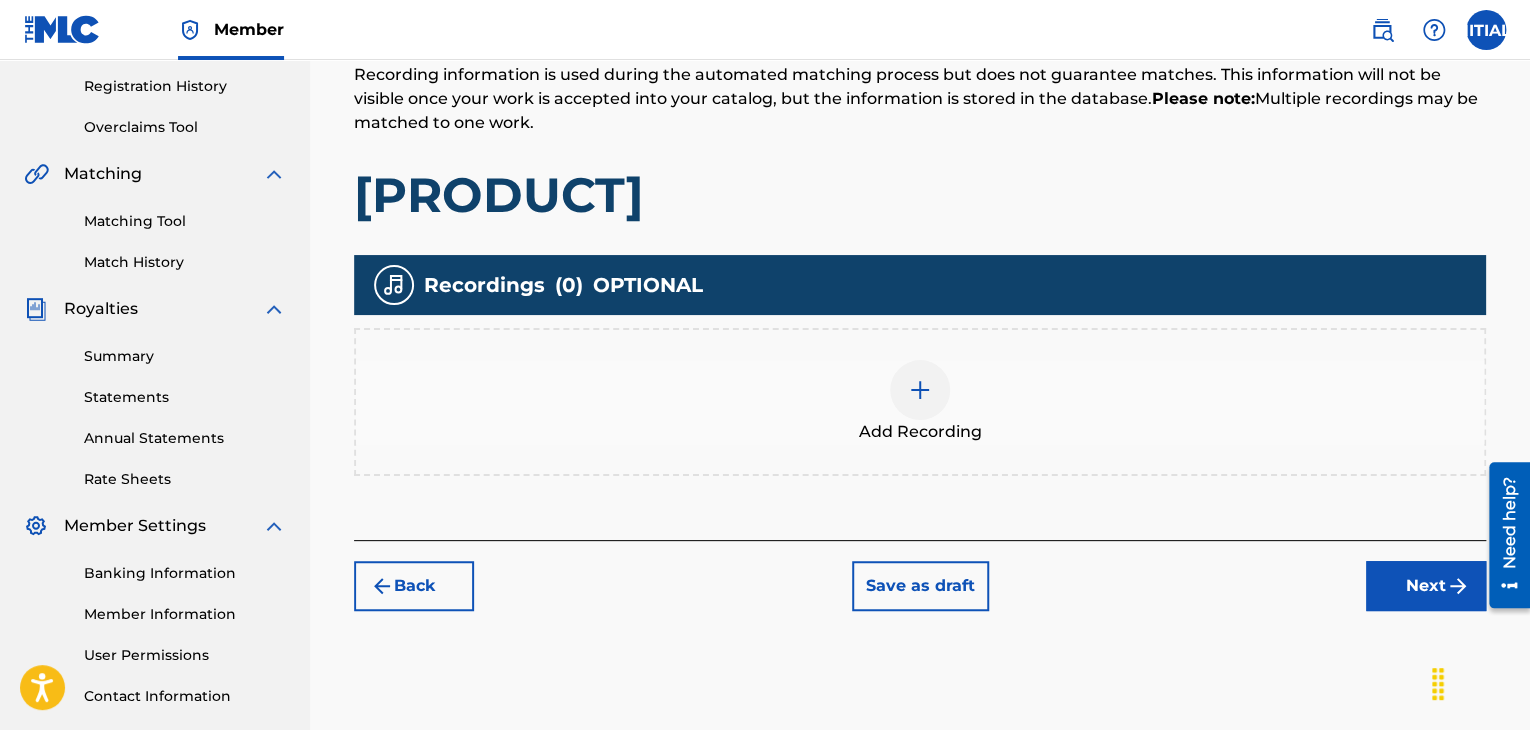 scroll, scrollTop: 386, scrollLeft: 0, axis: vertical 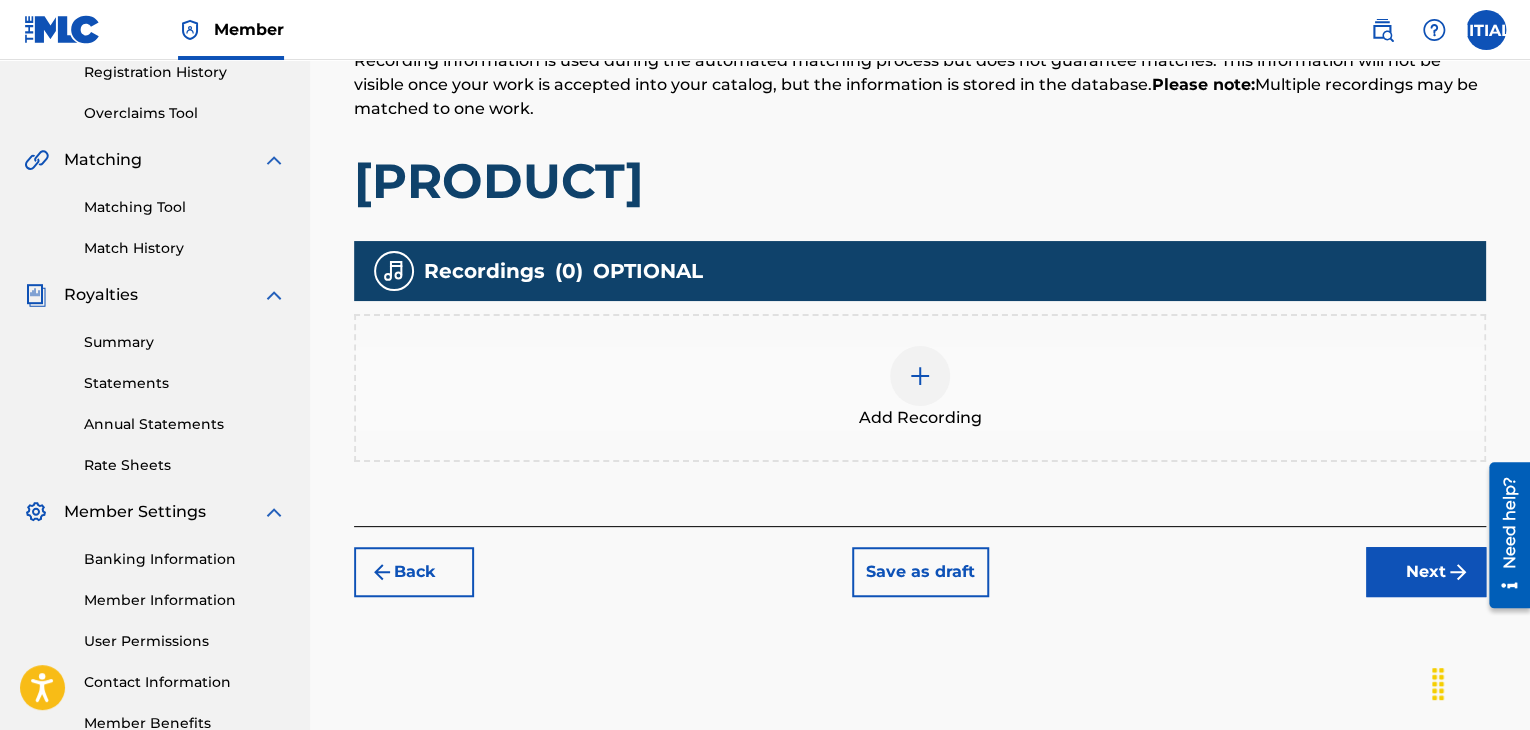 click at bounding box center [920, 376] 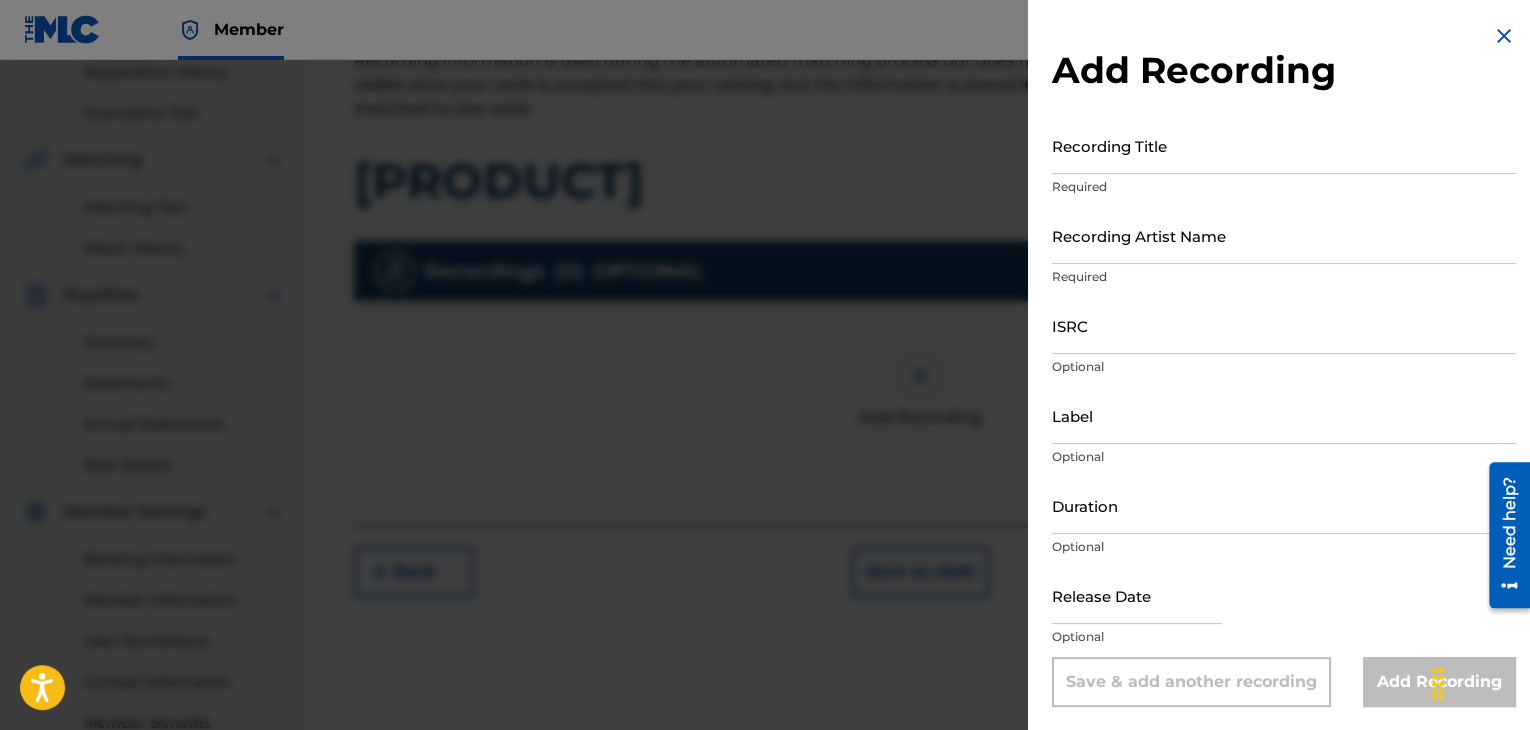 click on "Recording Title" at bounding box center [1284, 145] 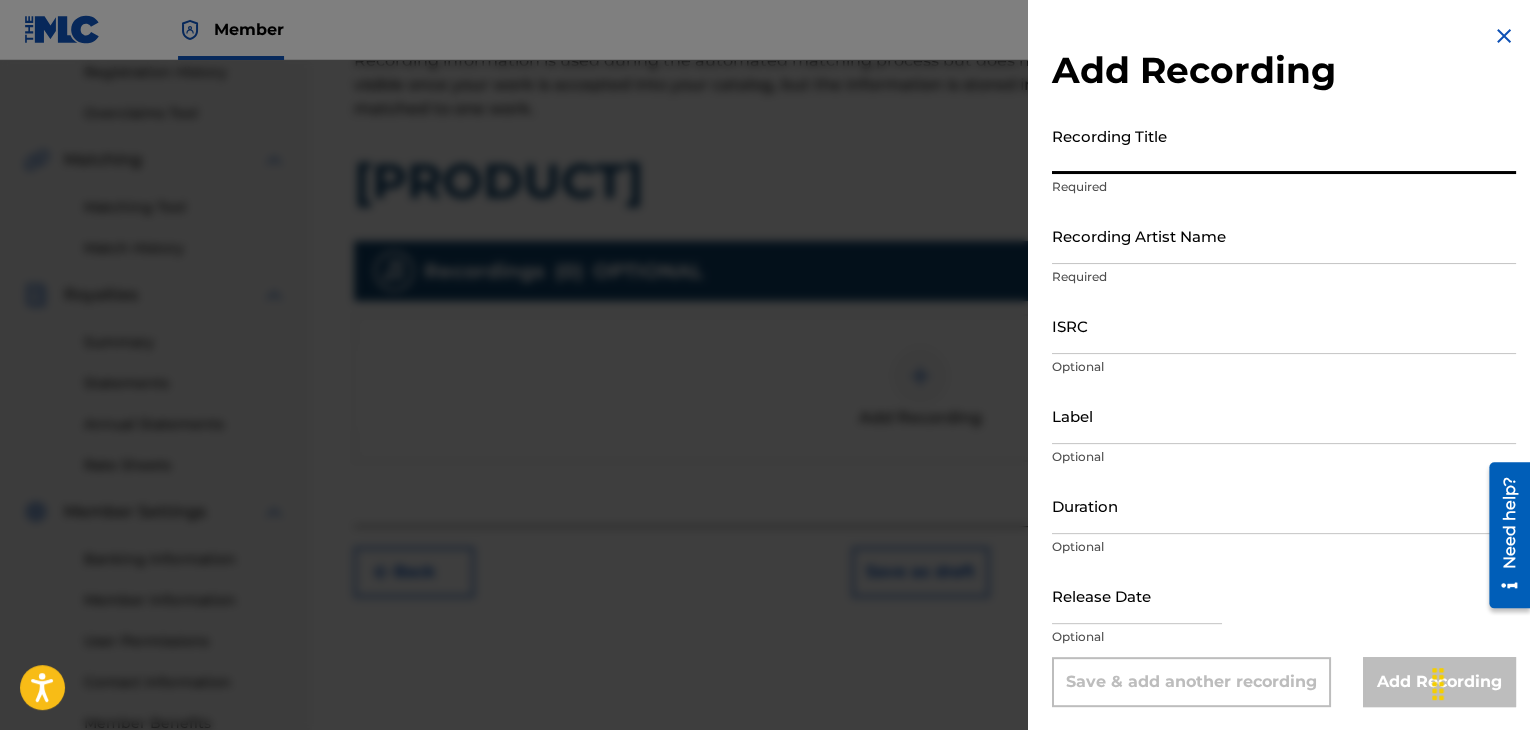 paste on "[PRODUCT]" 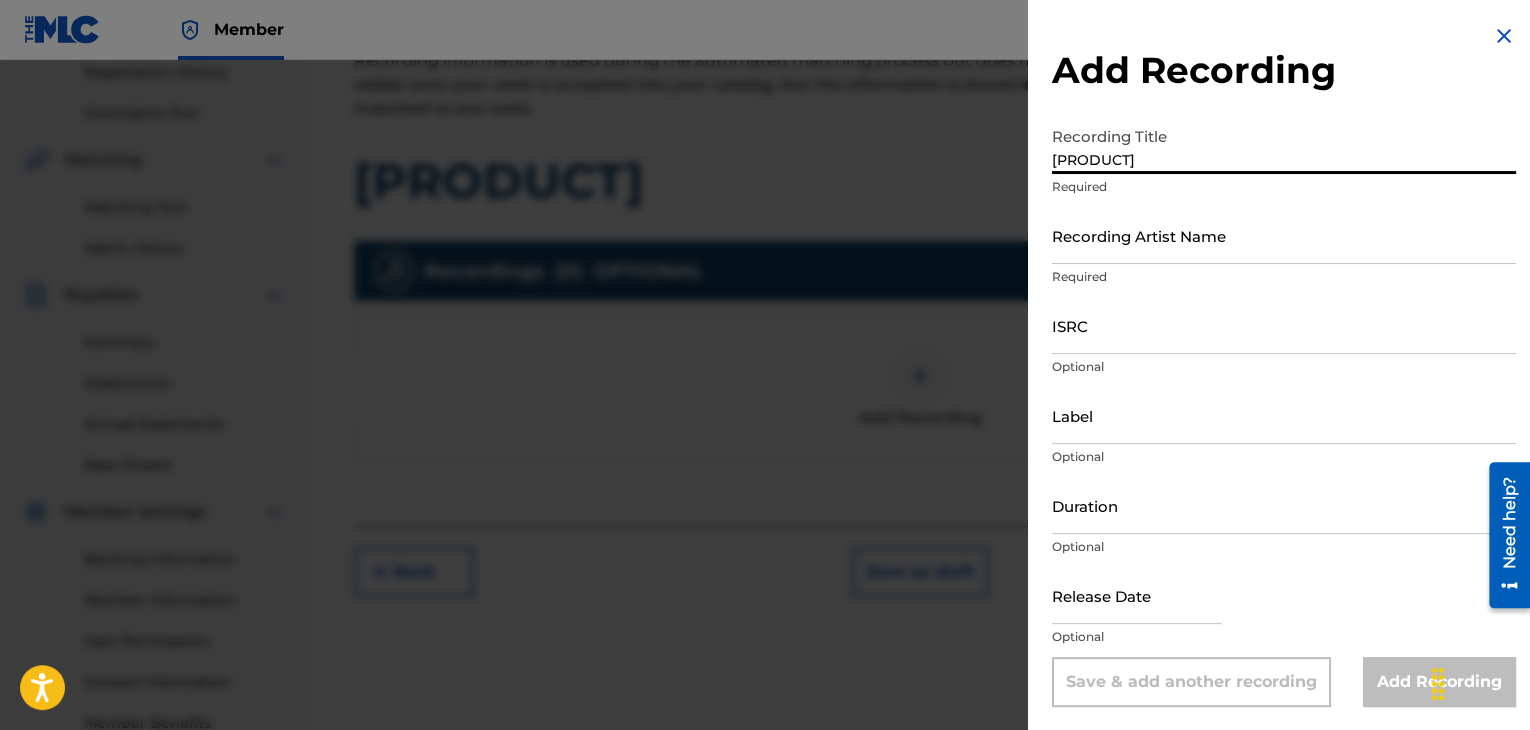 type on "[PRODUCT]" 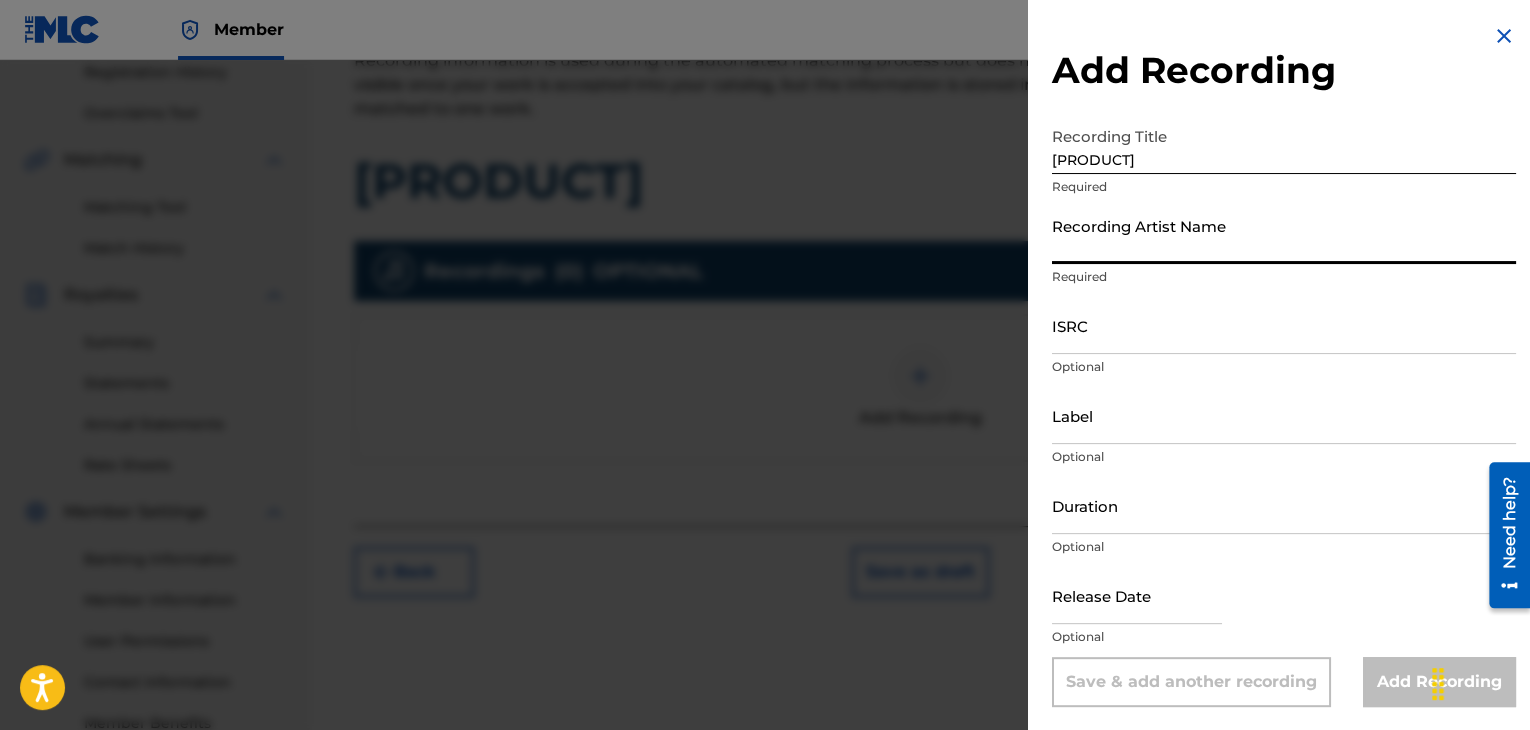 click on "Recording Artist Name" at bounding box center [1284, 235] 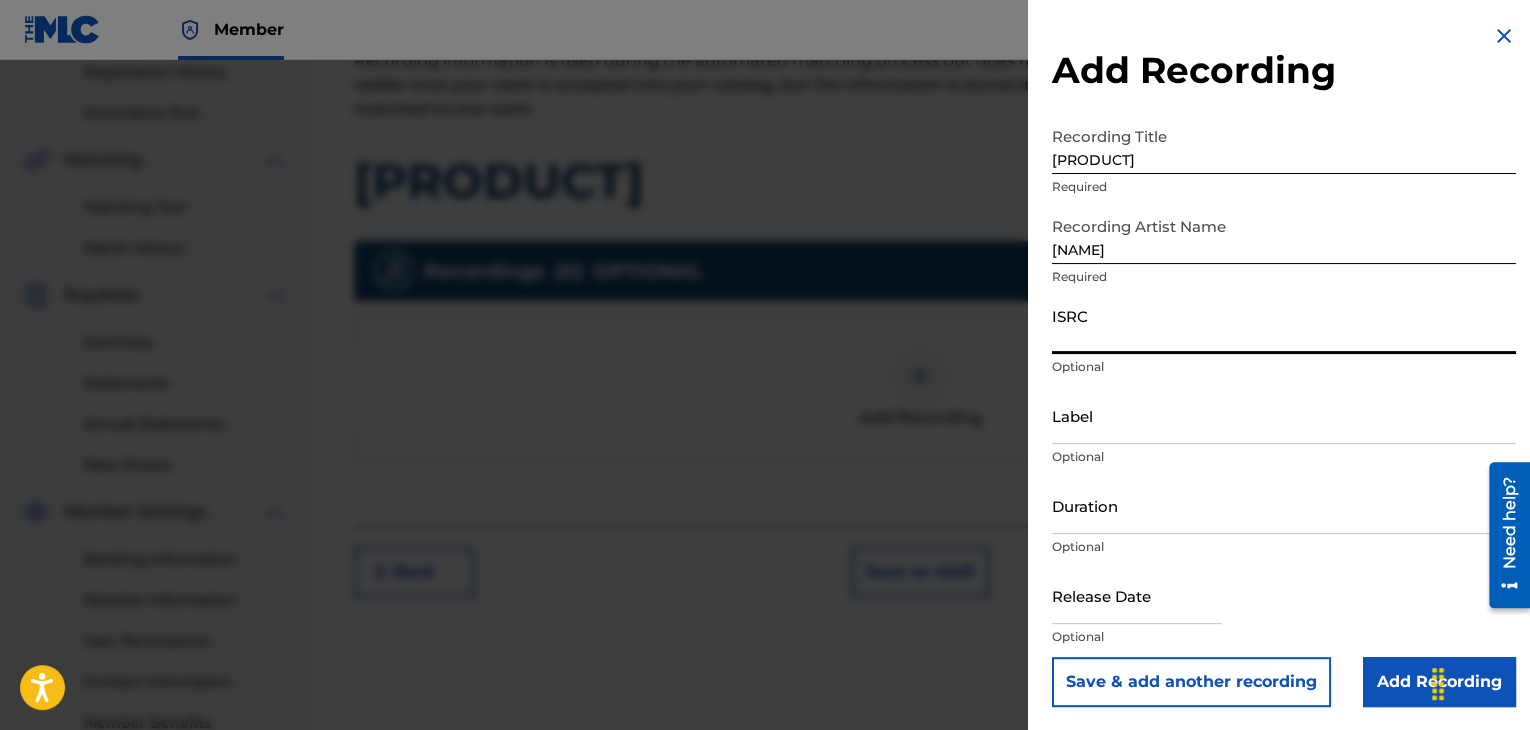 click on "ISRC" at bounding box center (1284, 325) 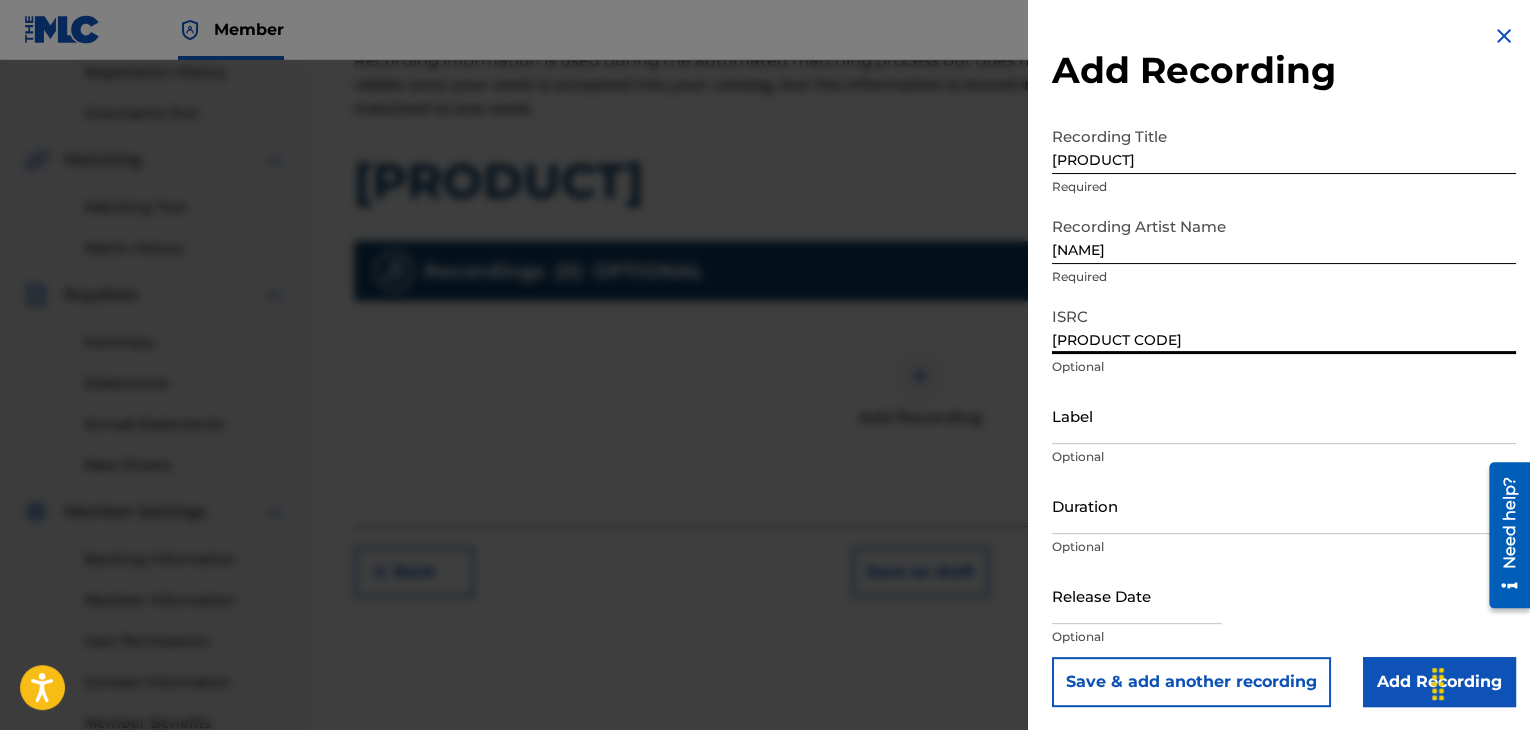 type on "[PRODUCT CODE]" 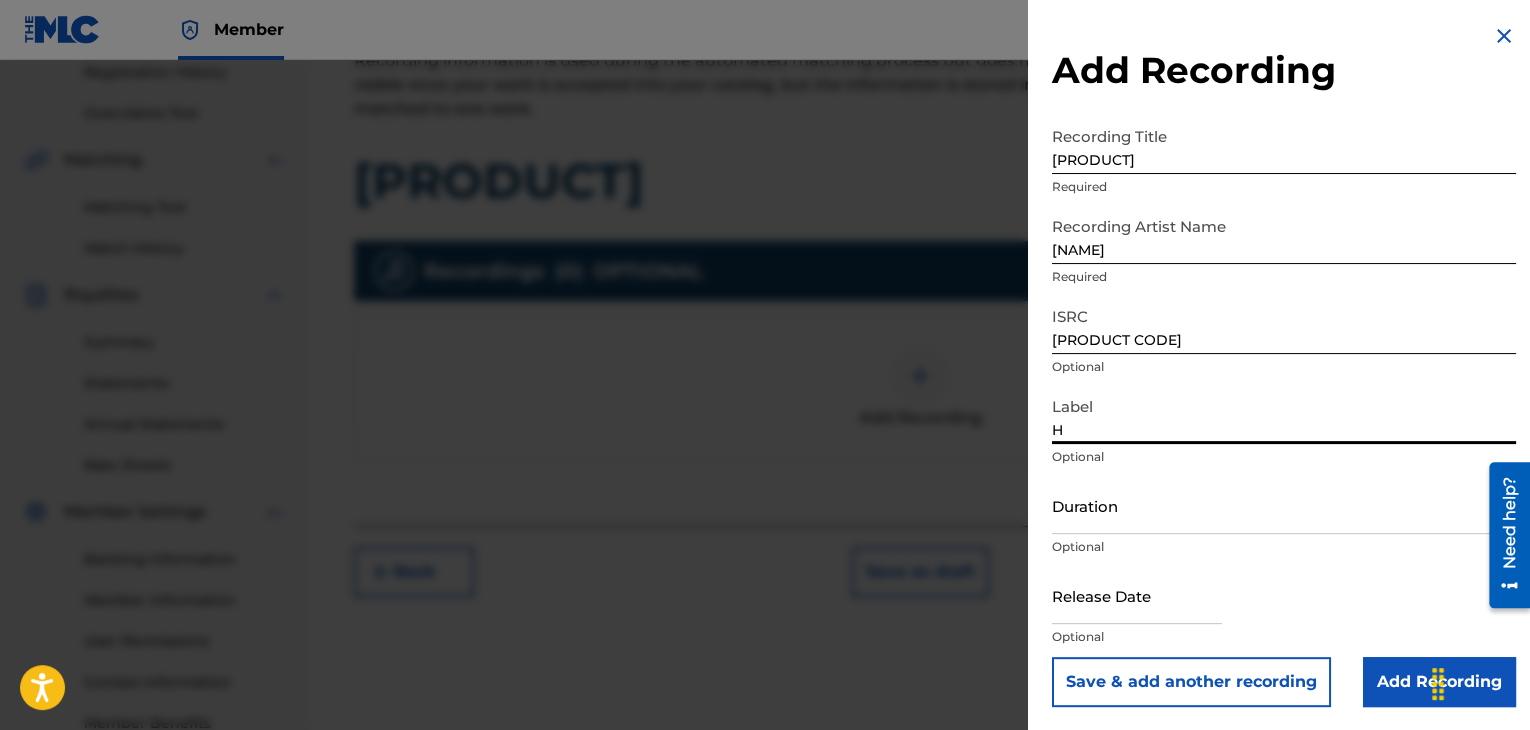 type on "Harmonunity Records and .wavLab productions" 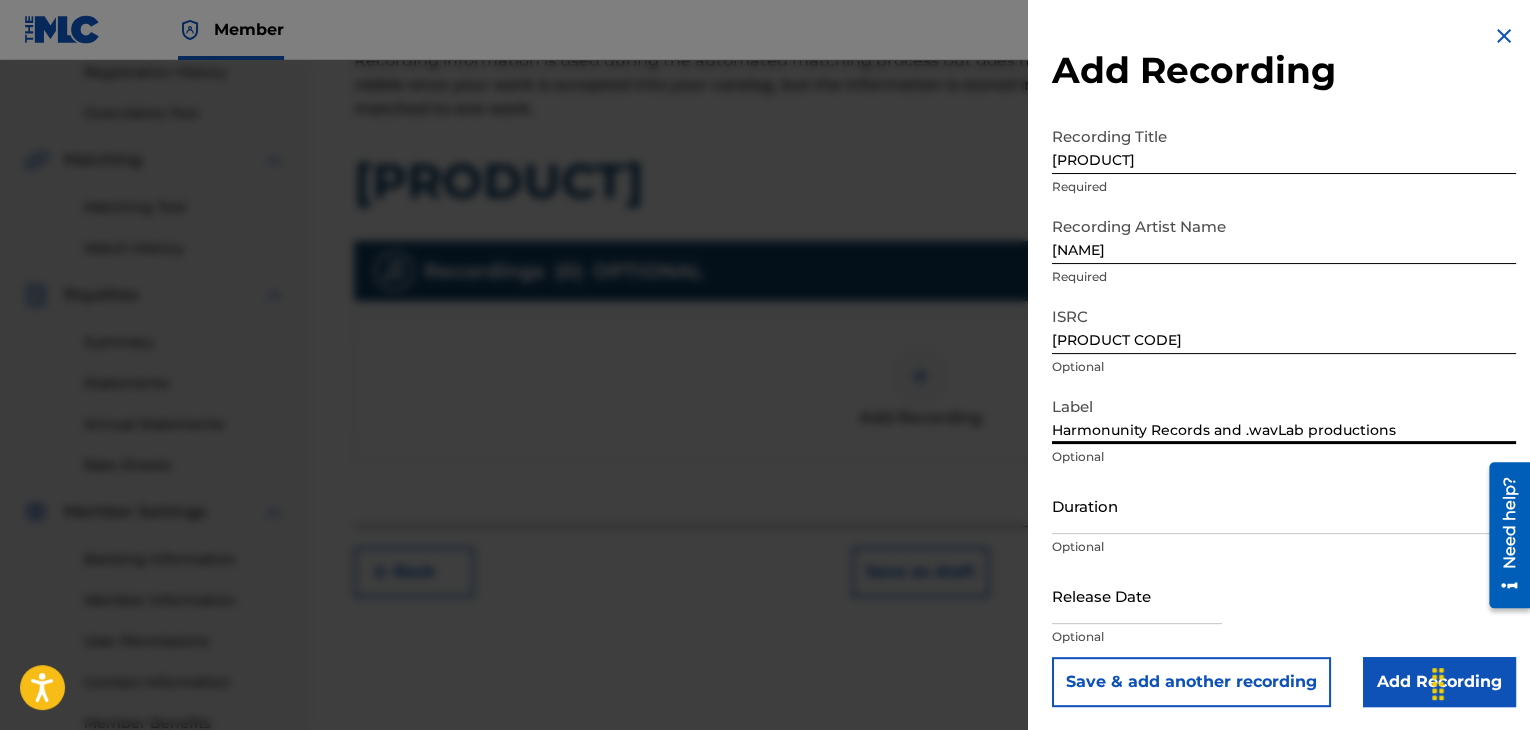 click on "Duration" at bounding box center [1284, 505] 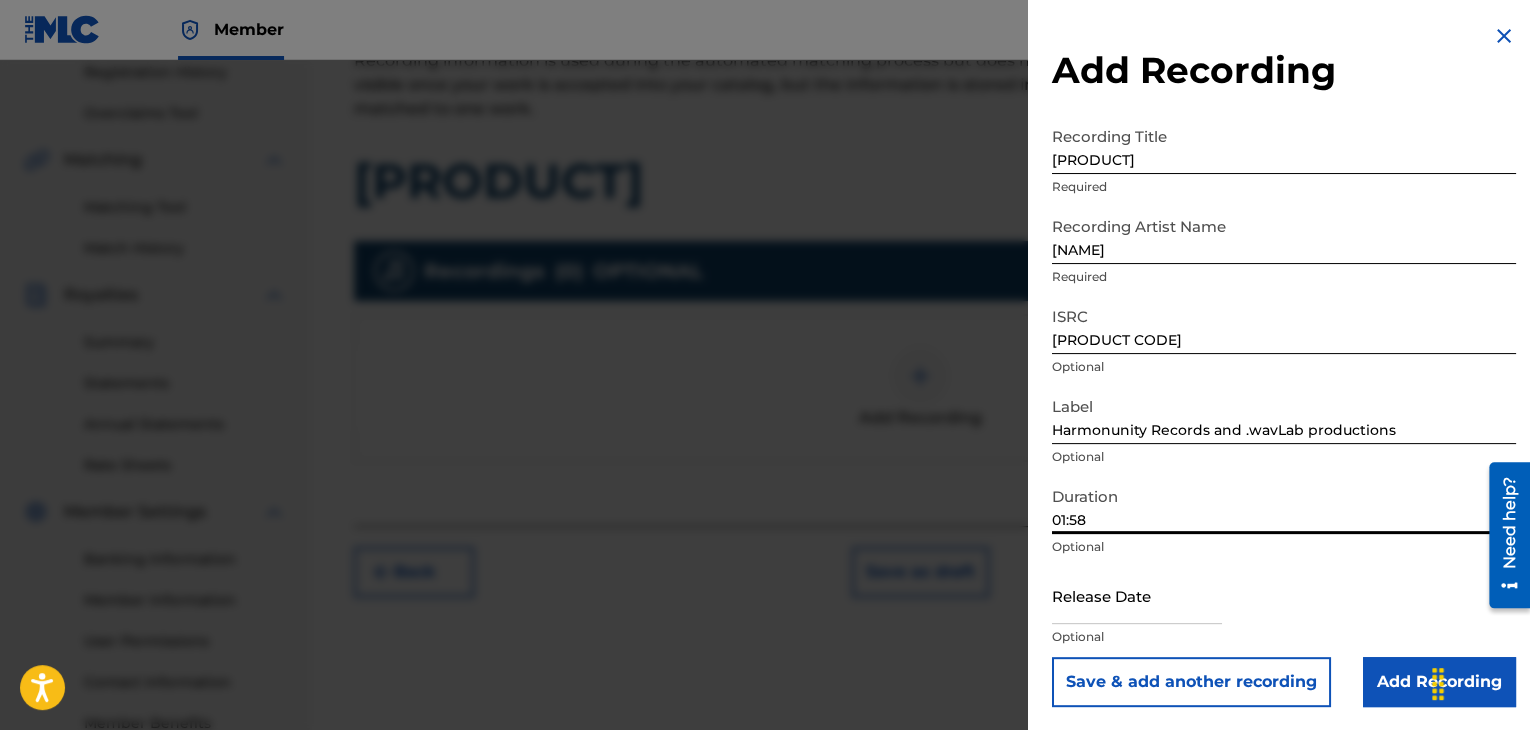scroll, scrollTop: 1, scrollLeft: 0, axis: vertical 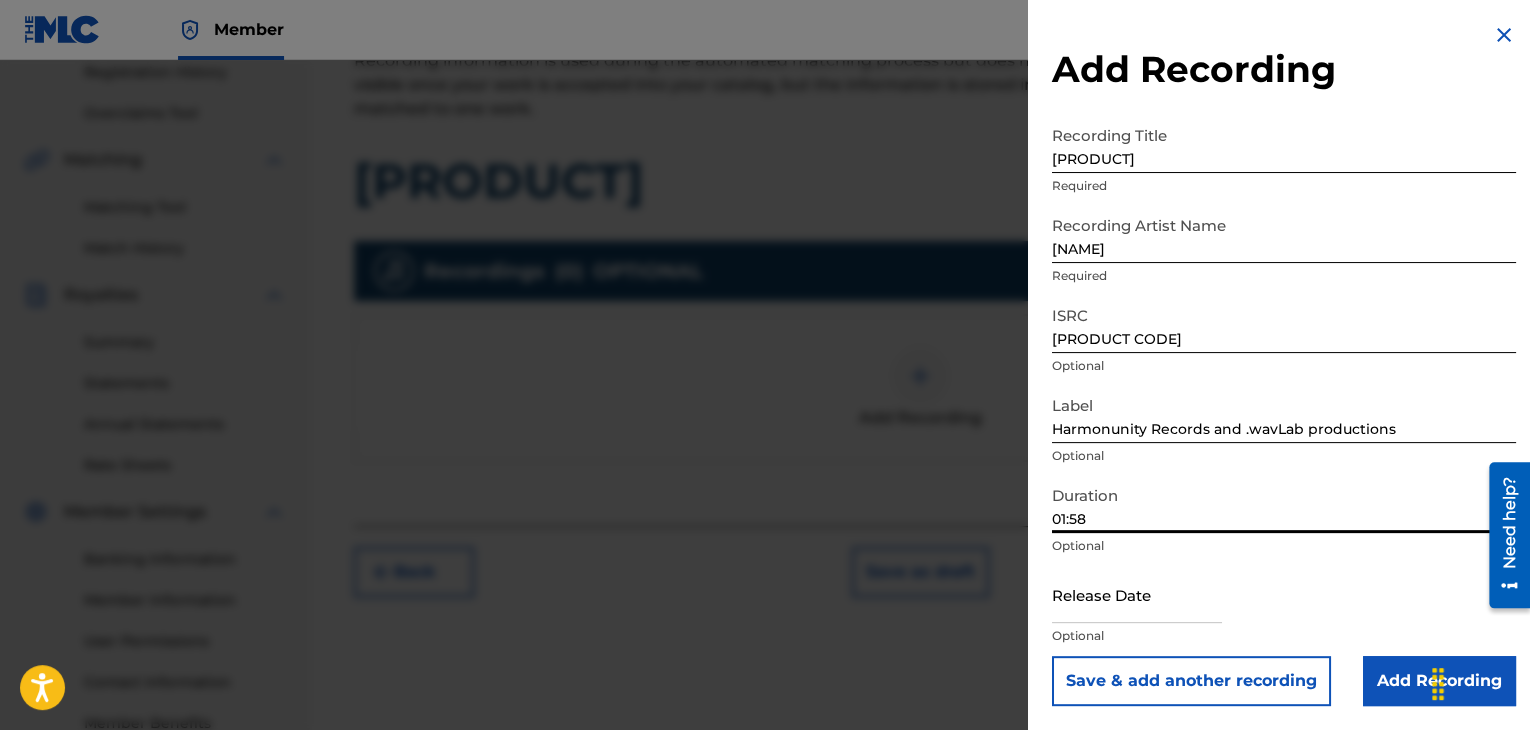 type on "01:58" 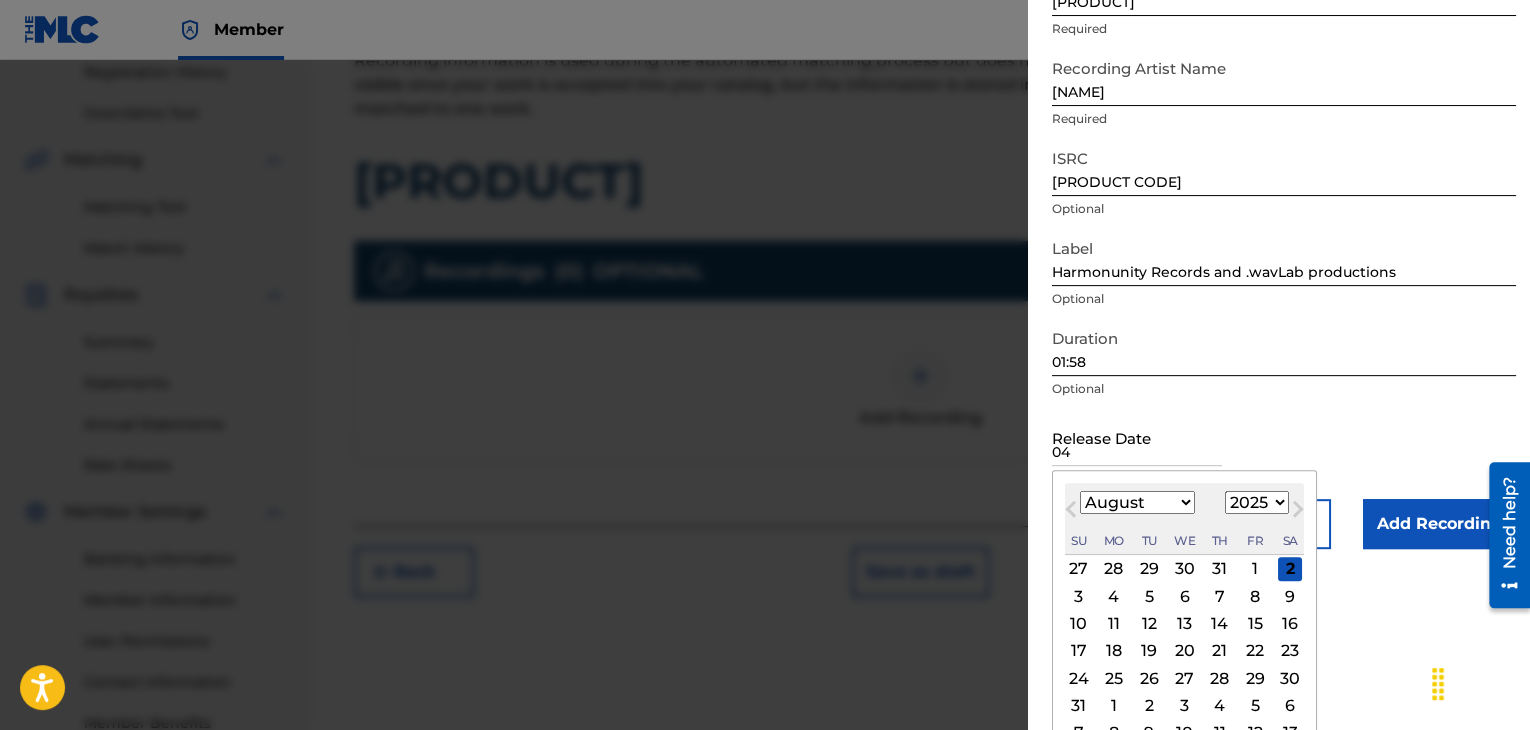 scroll, scrollTop: 160, scrollLeft: 0, axis: vertical 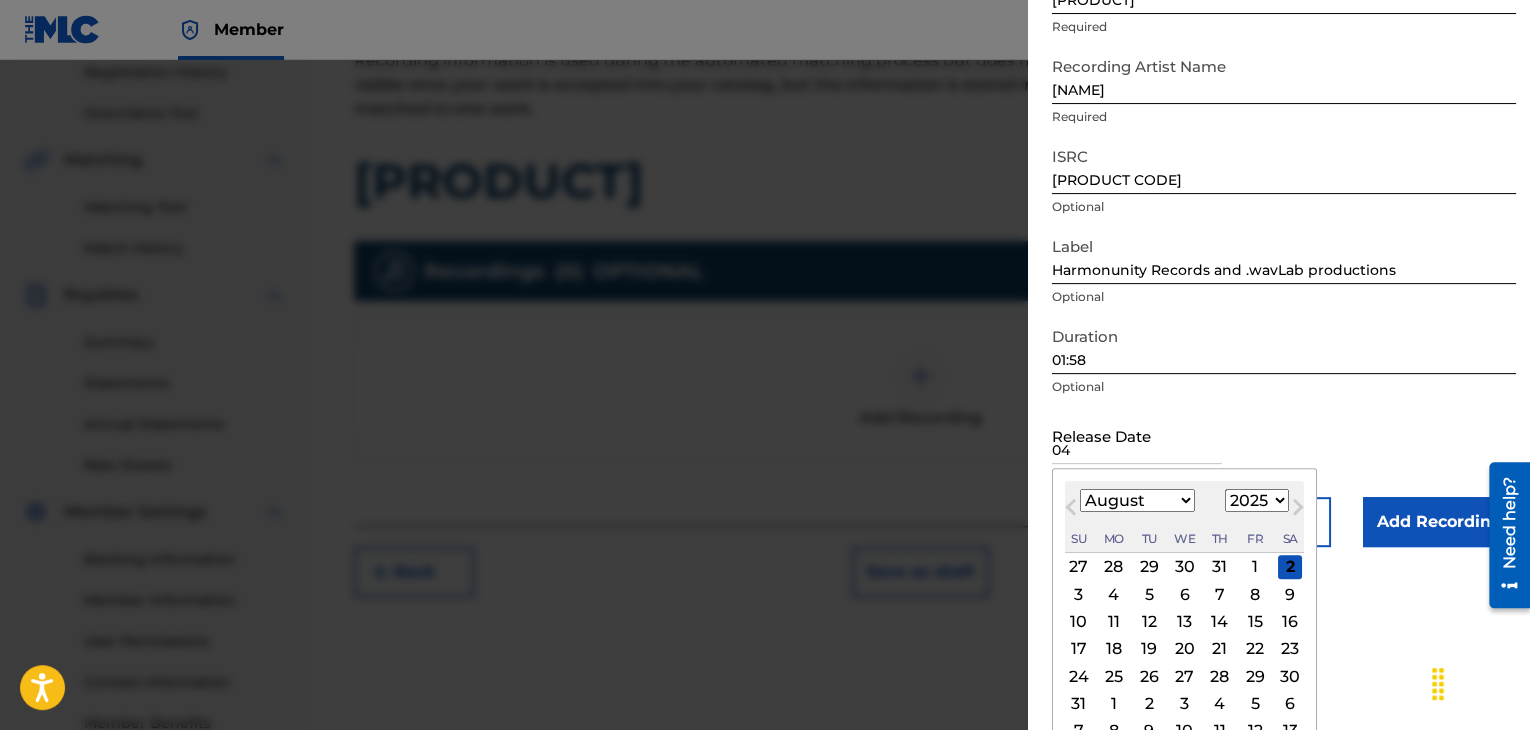type on "04" 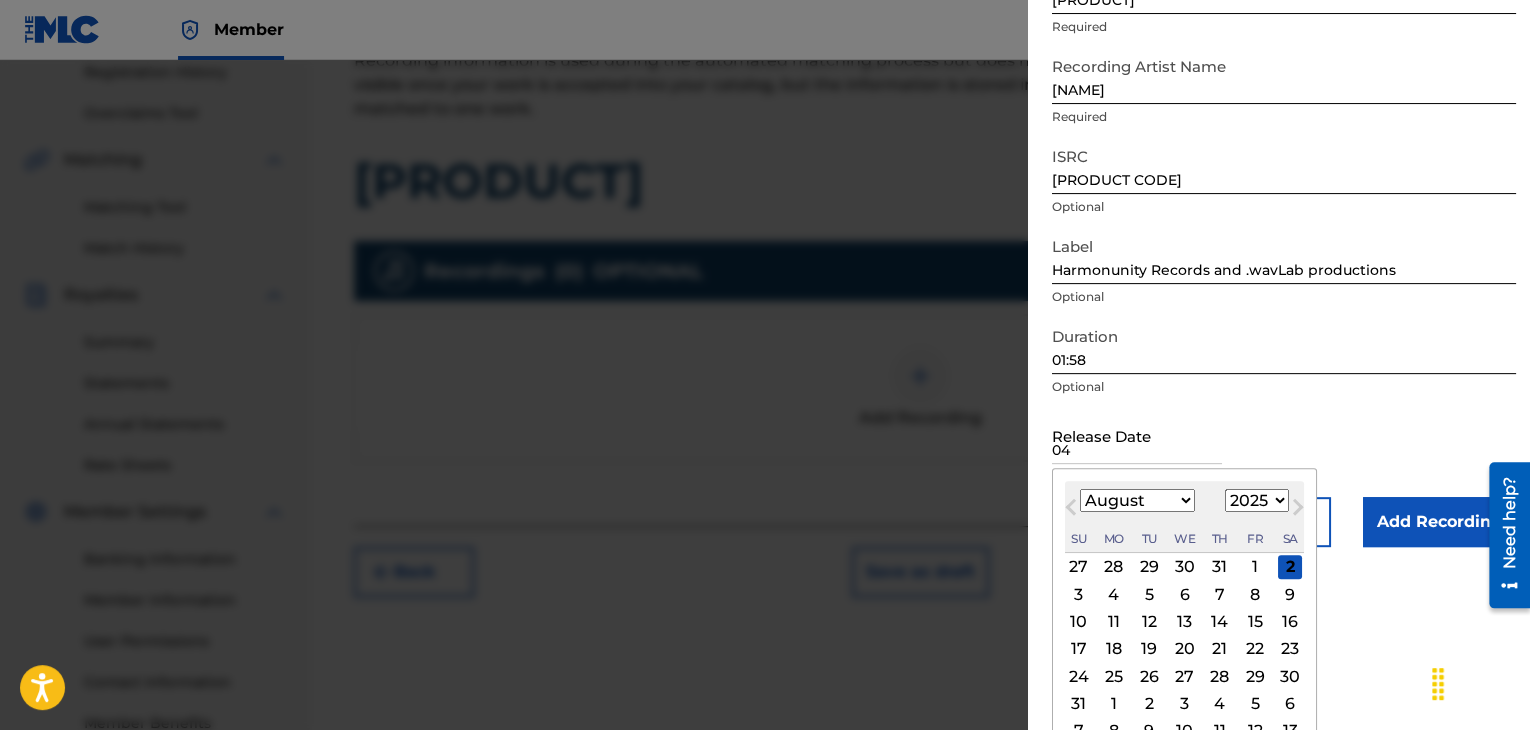 select on "3" 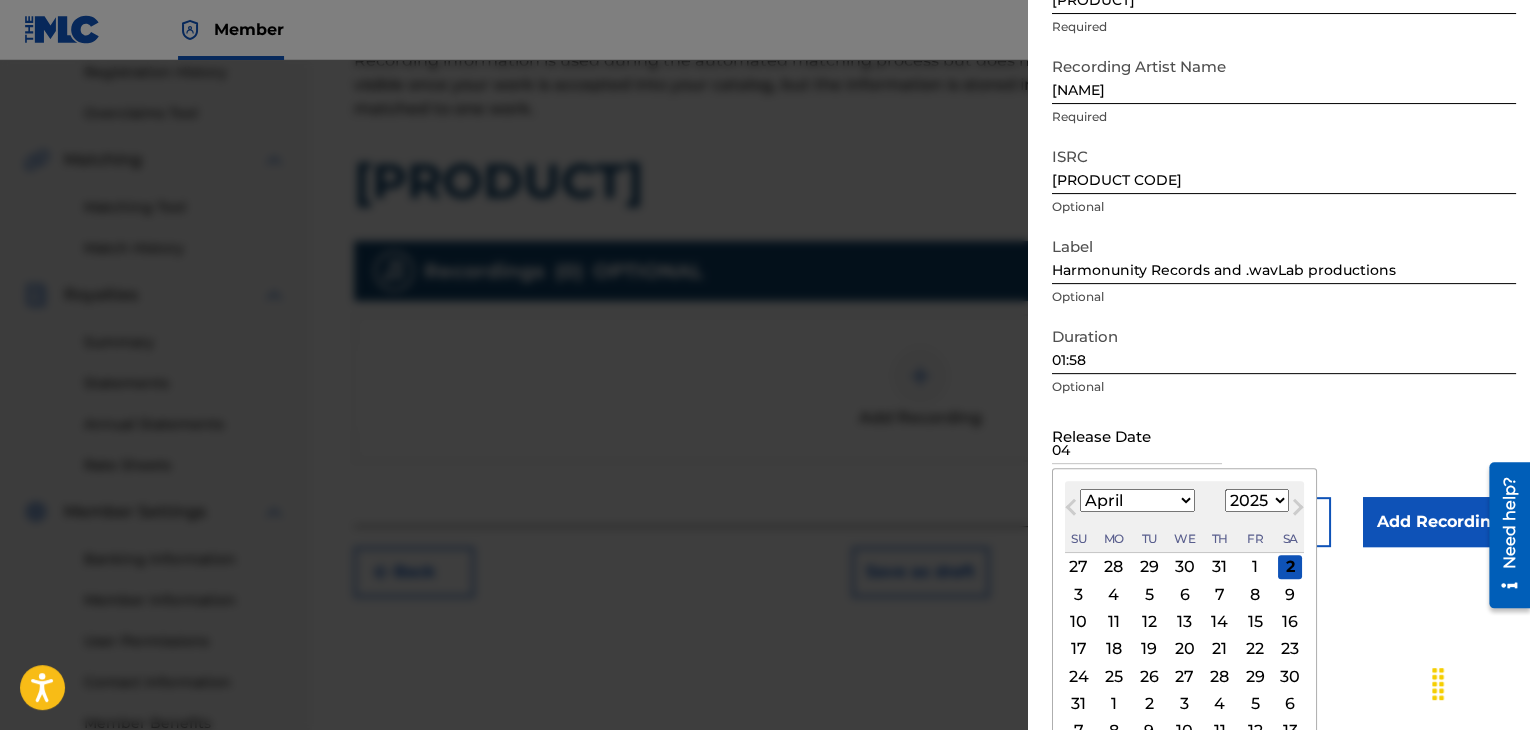 click on "January February March April May June July August September October November December" at bounding box center (1137, 500) 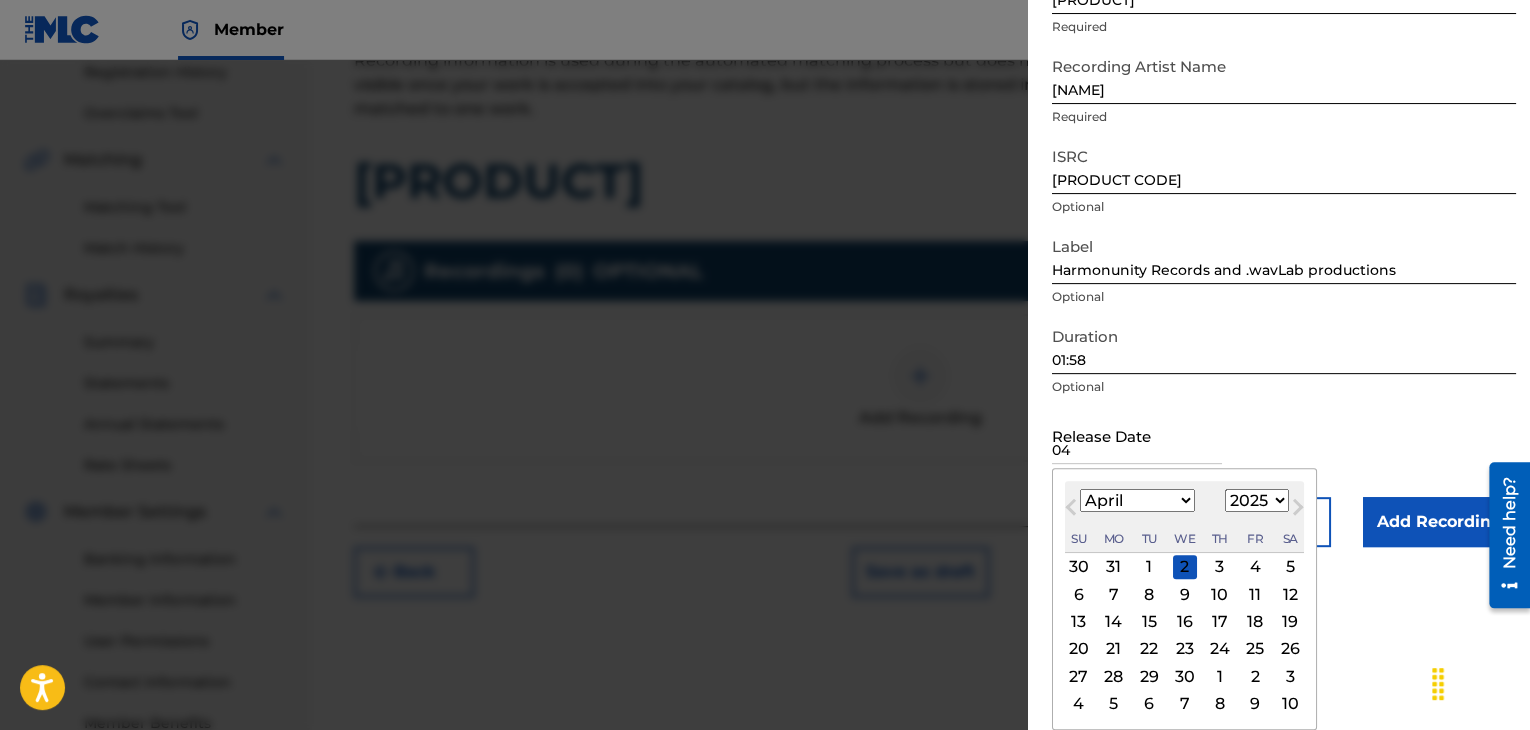 click on "19" at bounding box center [1290, 622] 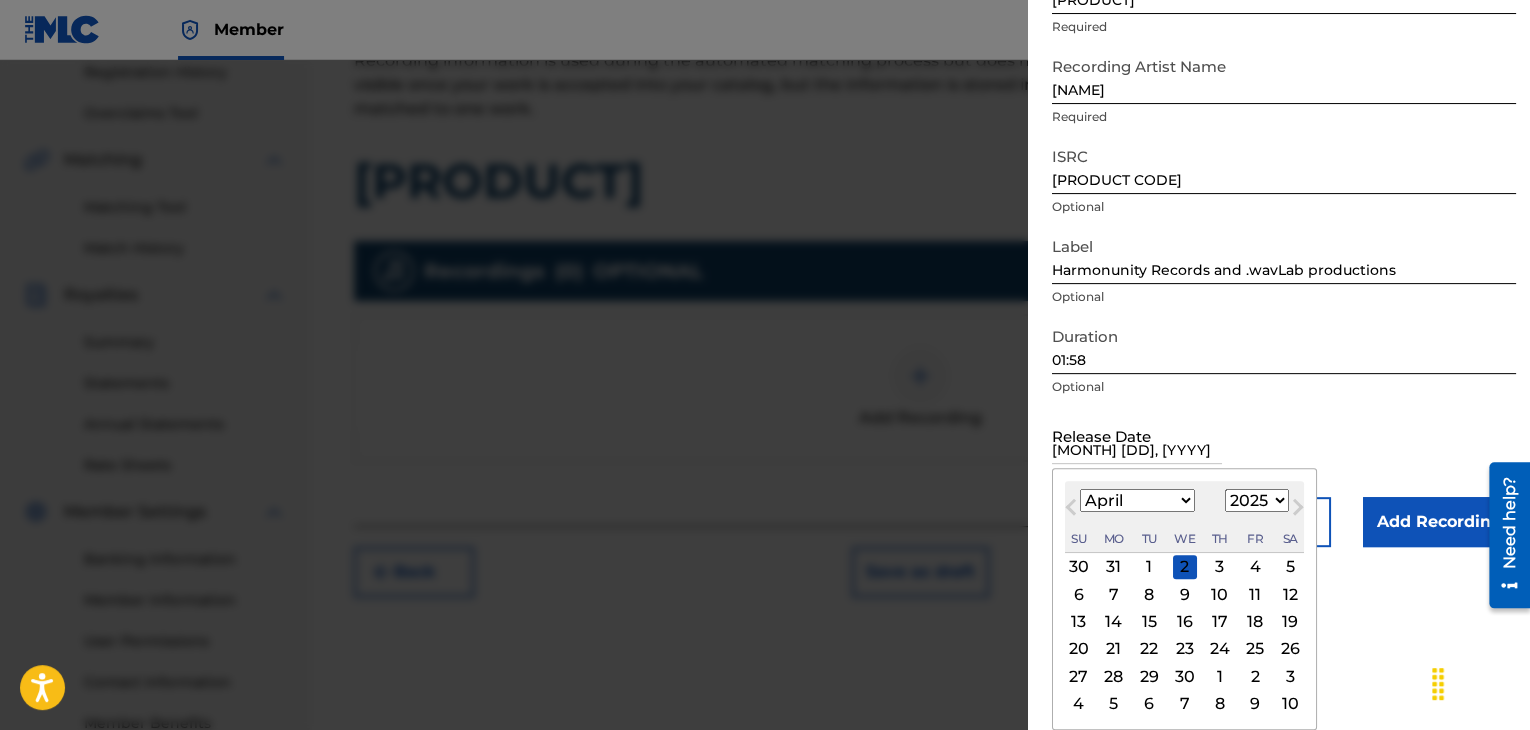 scroll, scrollTop: 1, scrollLeft: 0, axis: vertical 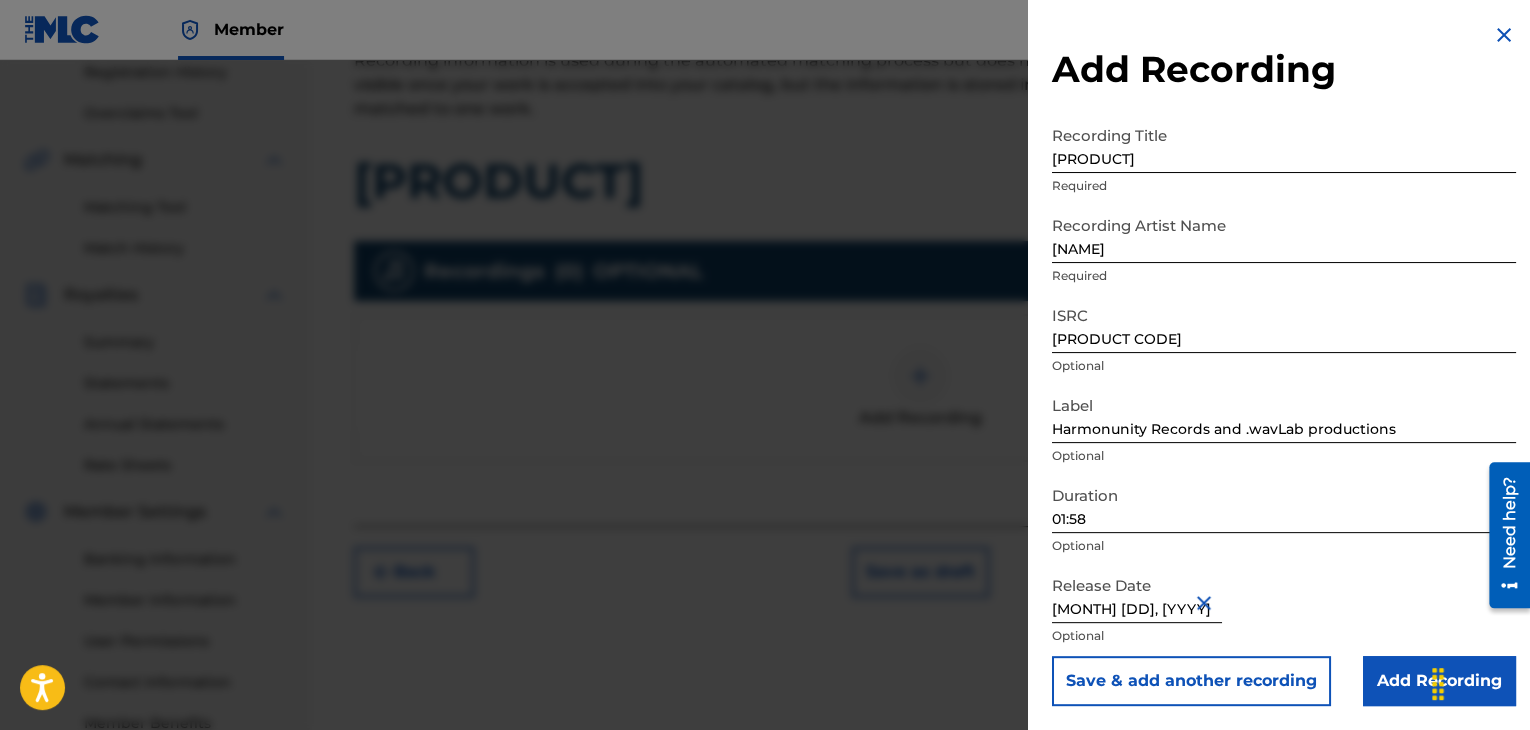 click on "Add Recording" at bounding box center (1439, 681) 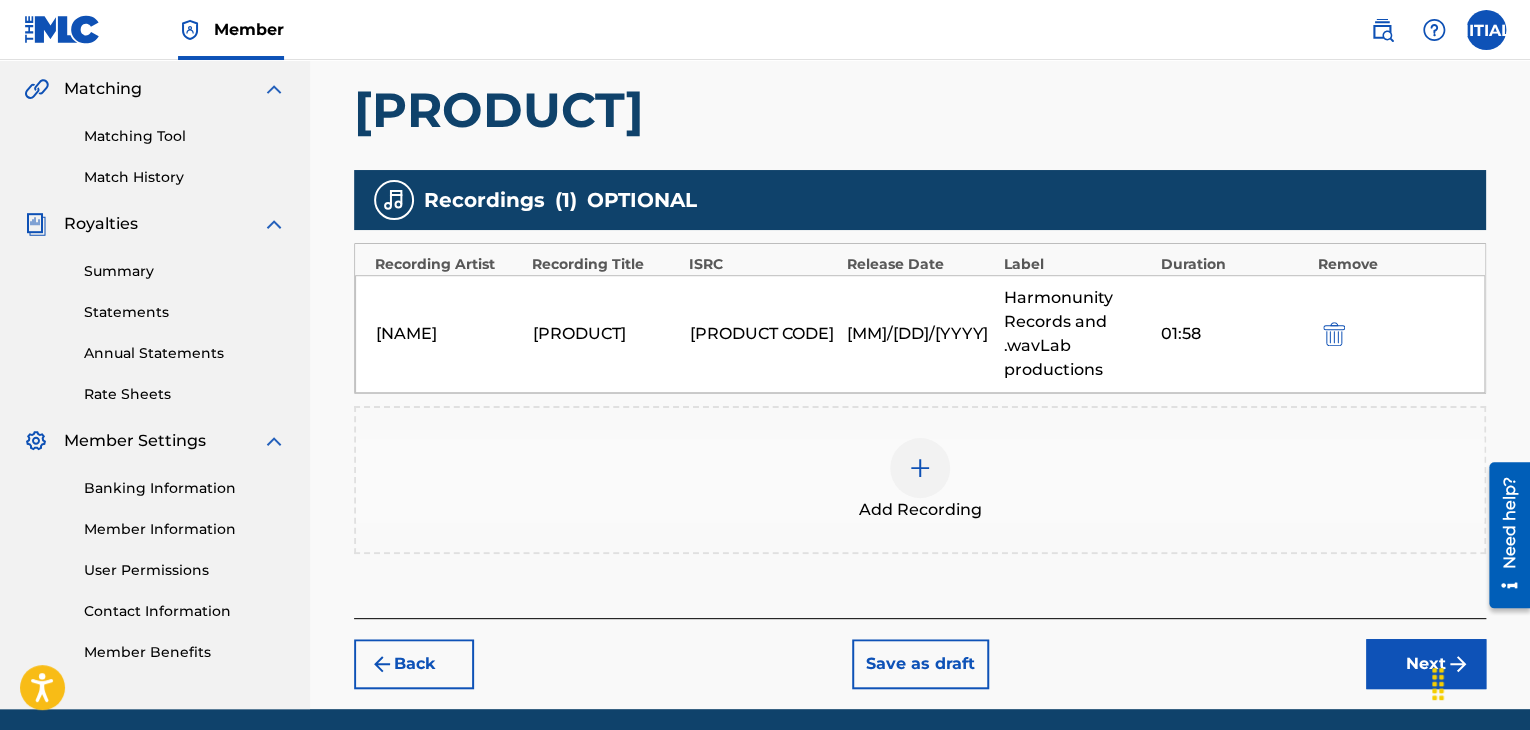 scroll, scrollTop: 458, scrollLeft: 0, axis: vertical 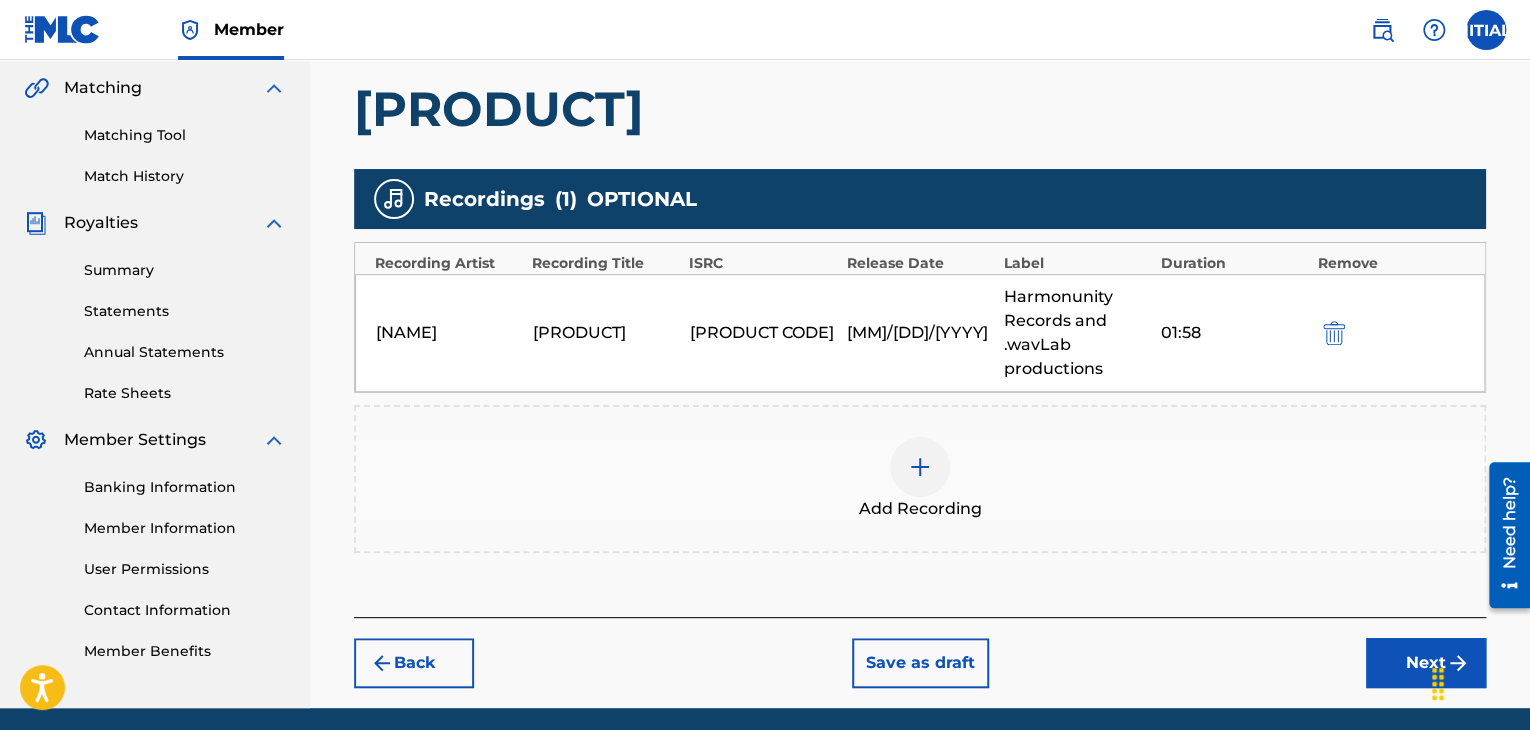 click on "Next" at bounding box center [1426, 663] 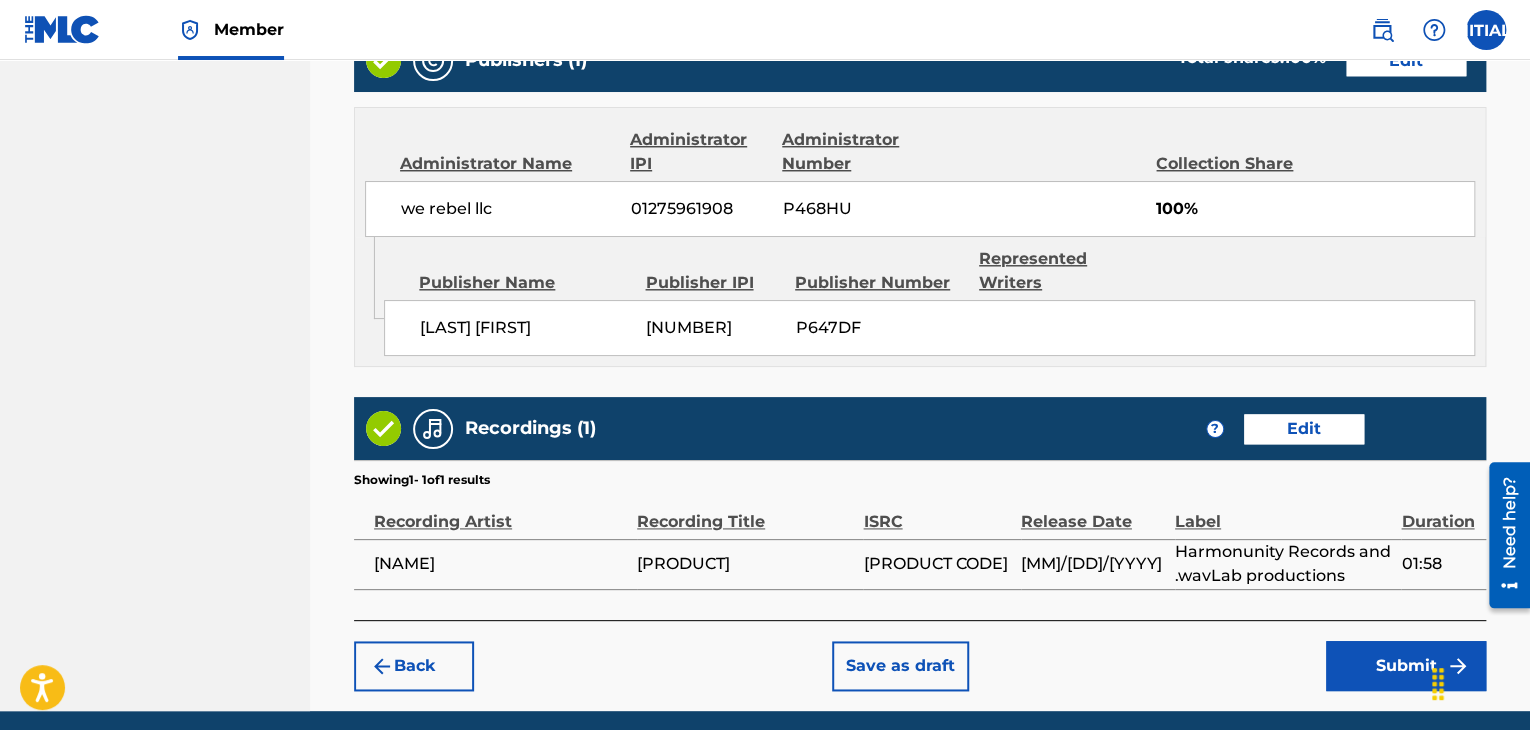 scroll, scrollTop: 1132, scrollLeft: 0, axis: vertical 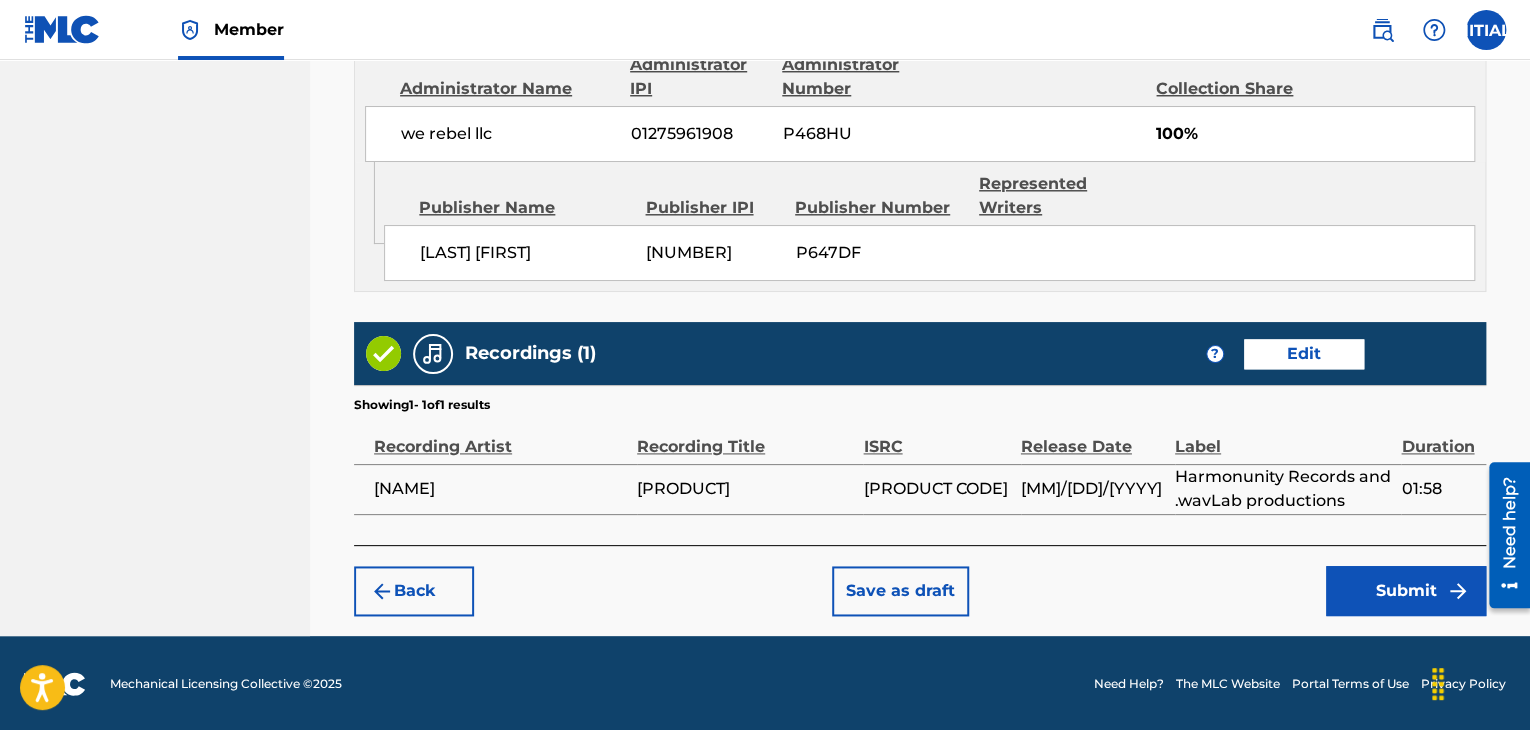 click on "Submit" at bounding box center (1406, 591) 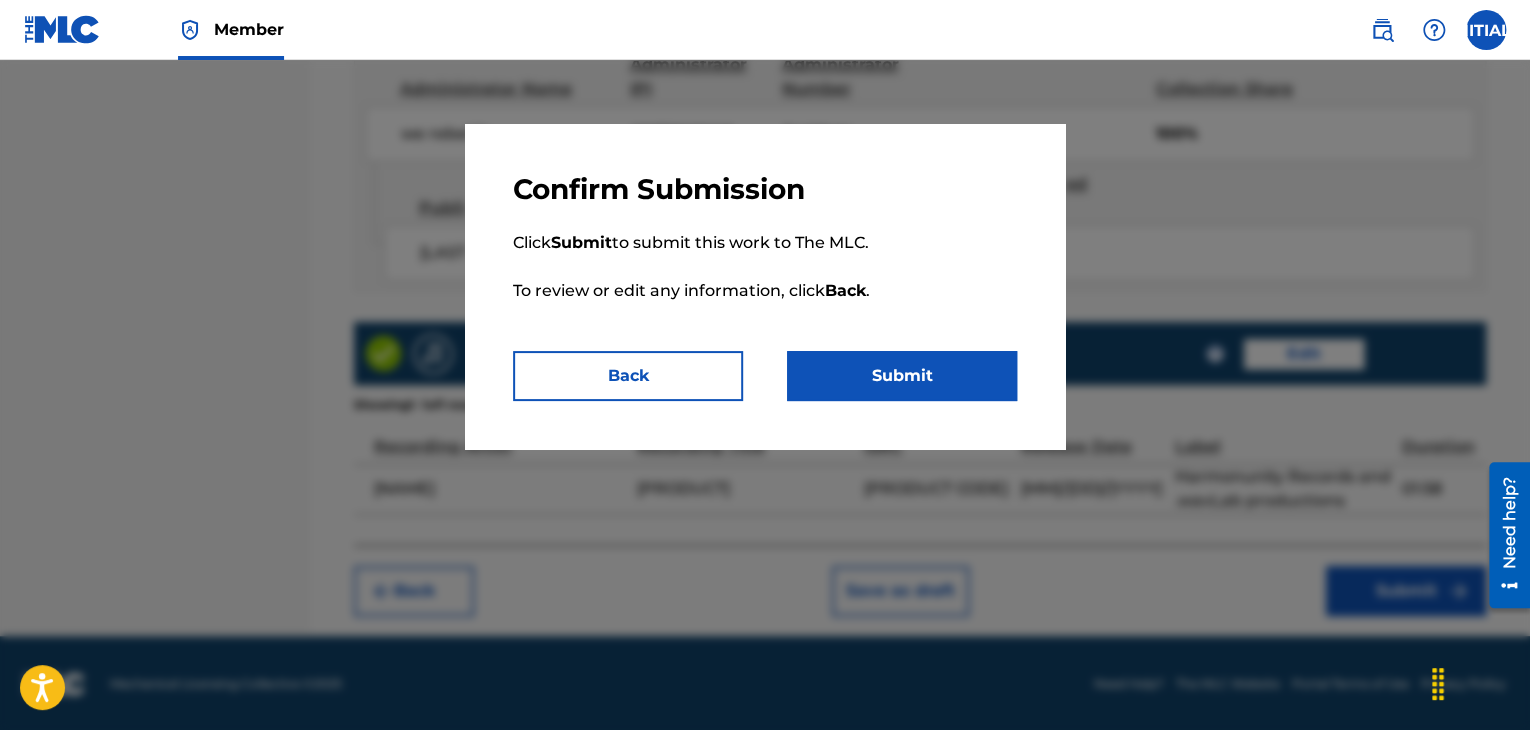 click on "Submit" at bounding box center (902, 376) 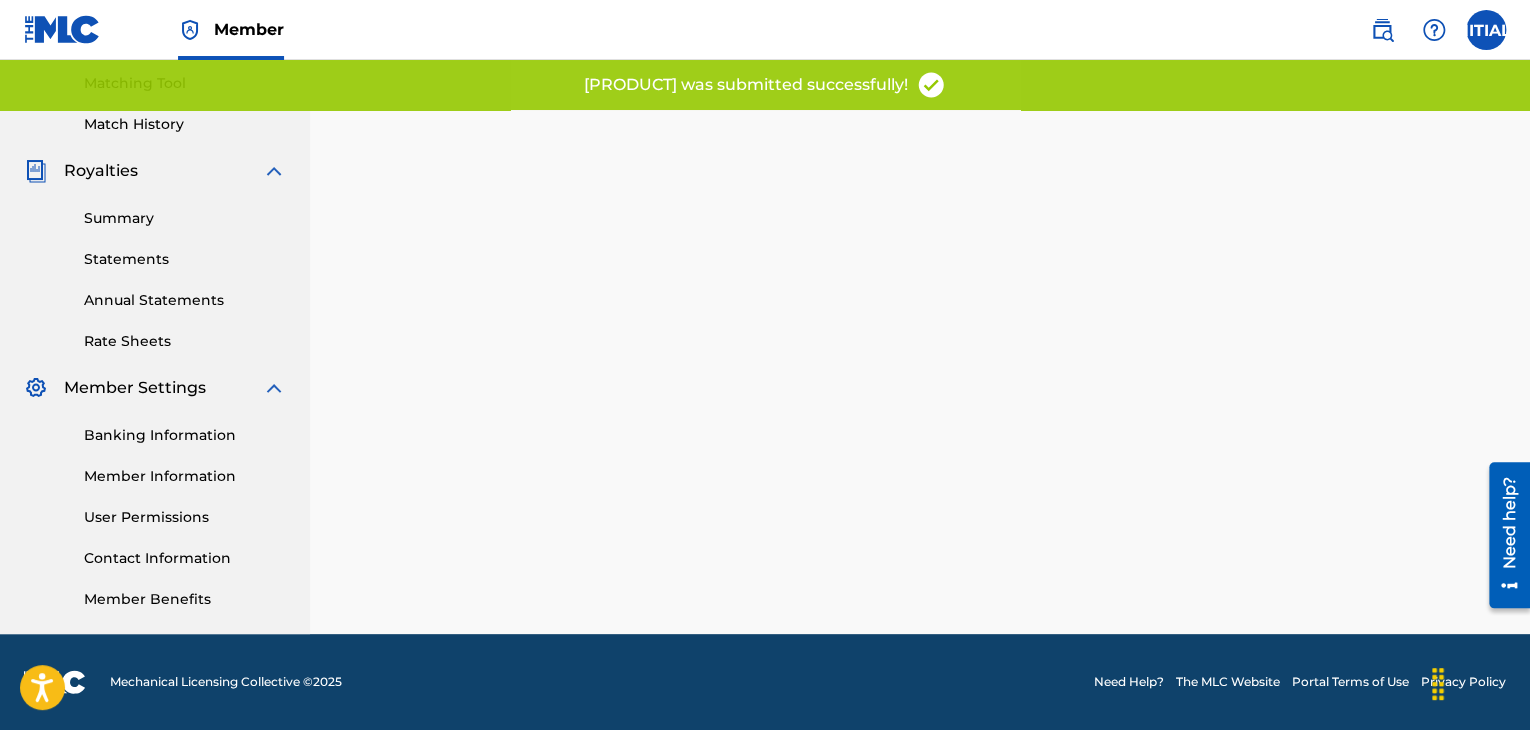 scroll, scrollTop: 0, scrollLeft: 0, axis: both 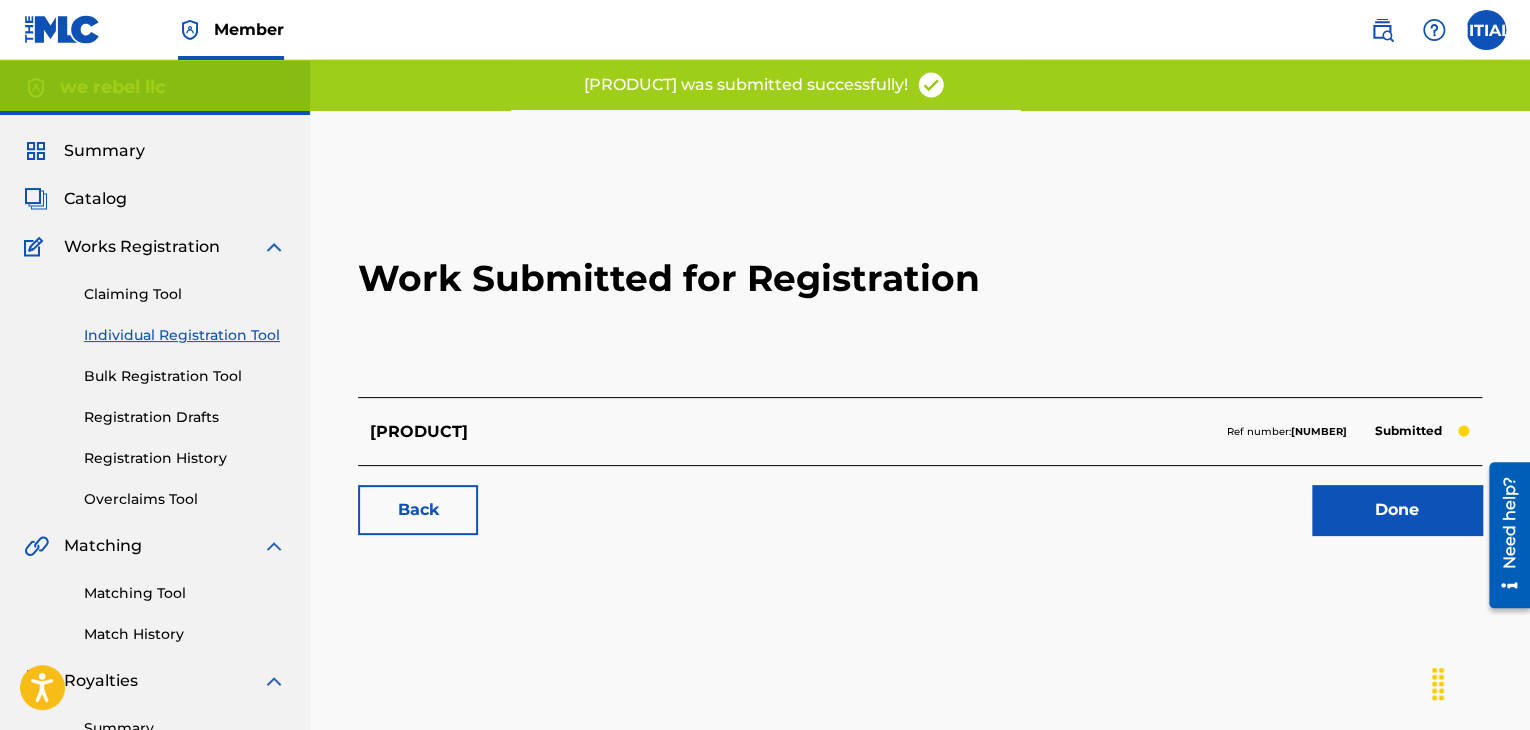 click on "Registration History" at bounding box center [185, 458] 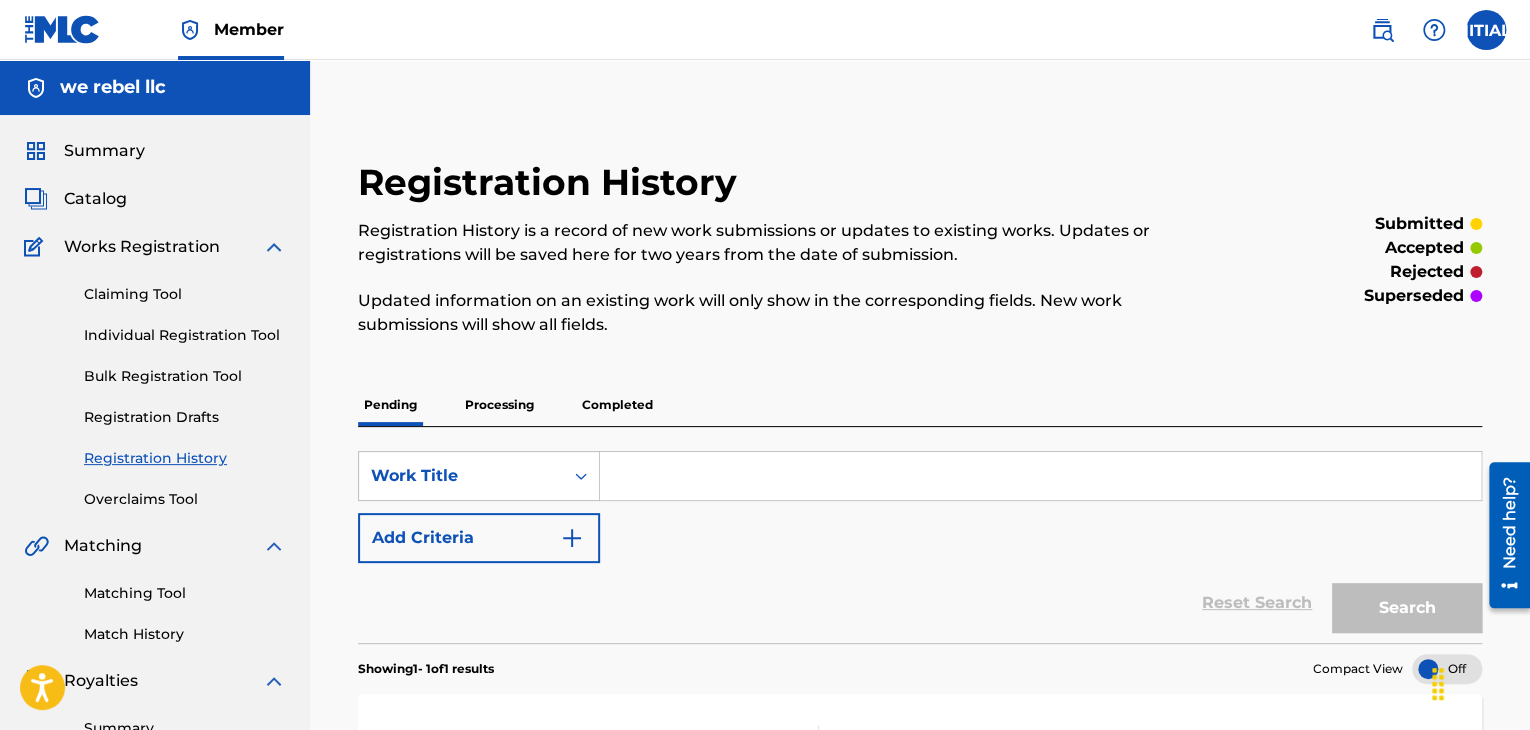 click on "Processing" at bounding box center [499, 405] 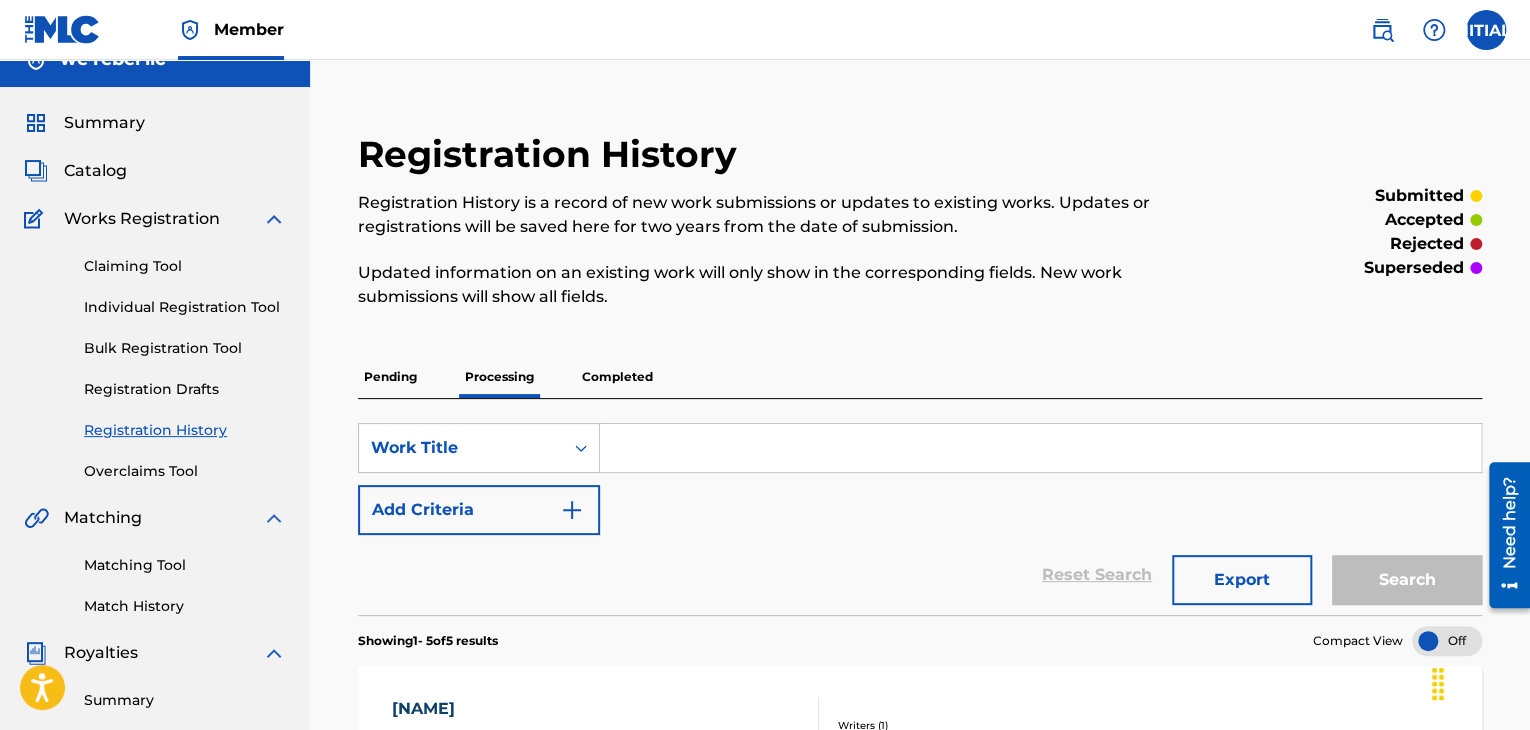 scroll, scrollTop: 0, scrollLeft: 0, axis: both 